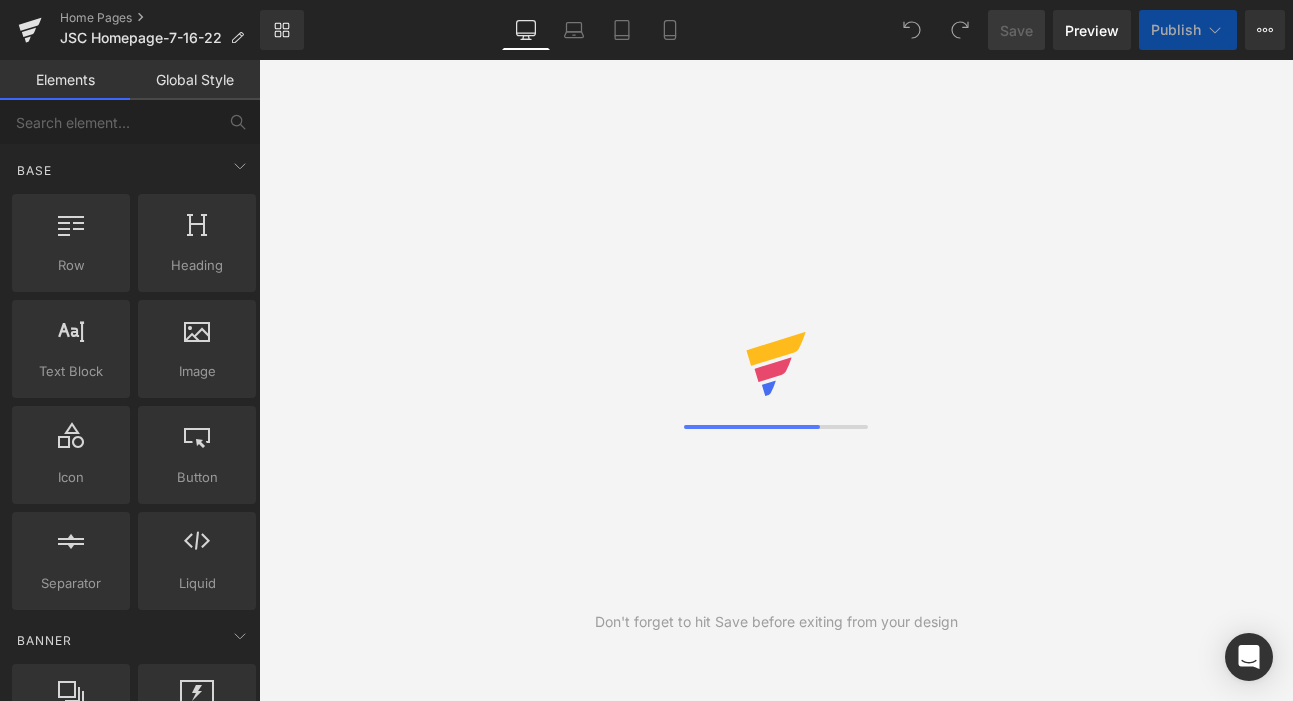 scroll, scrollTop: 0, scrollLeft: 0, axis: both 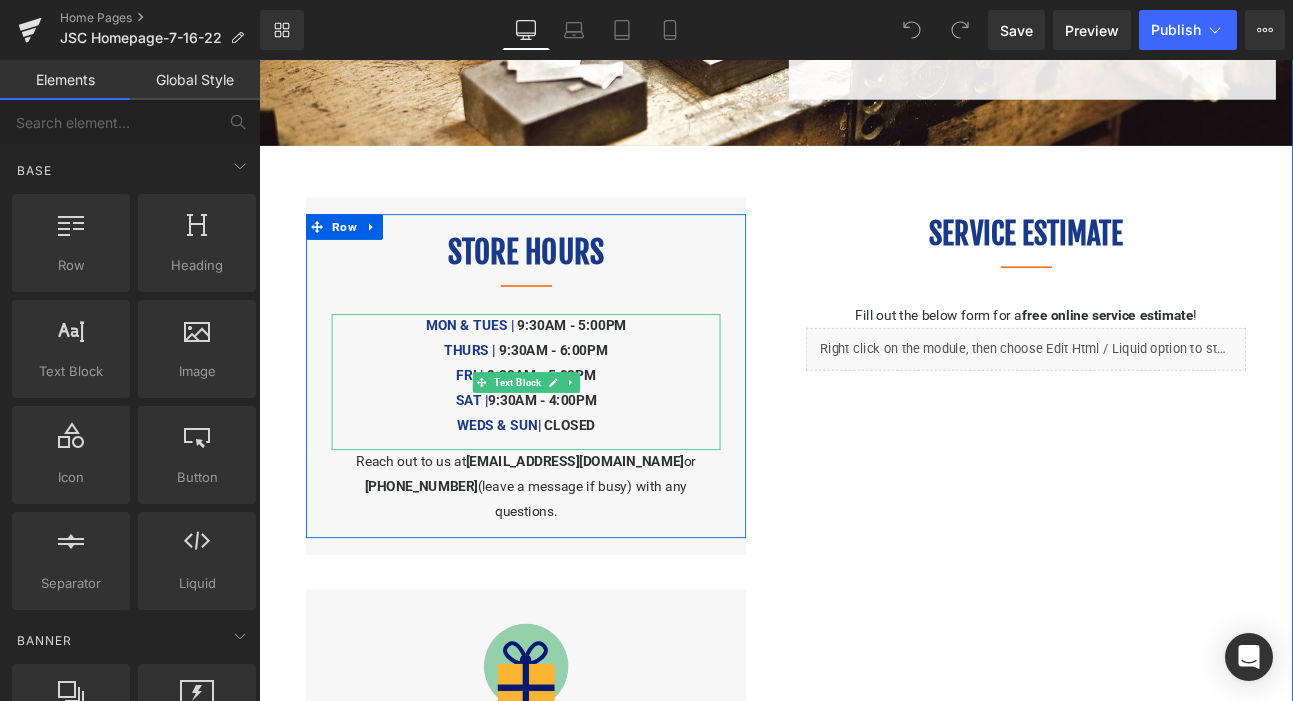 drag, startPoint x: 639, startPoint y: 470, endPoint x: 656, endPoint y: 473, distance: 17.262676 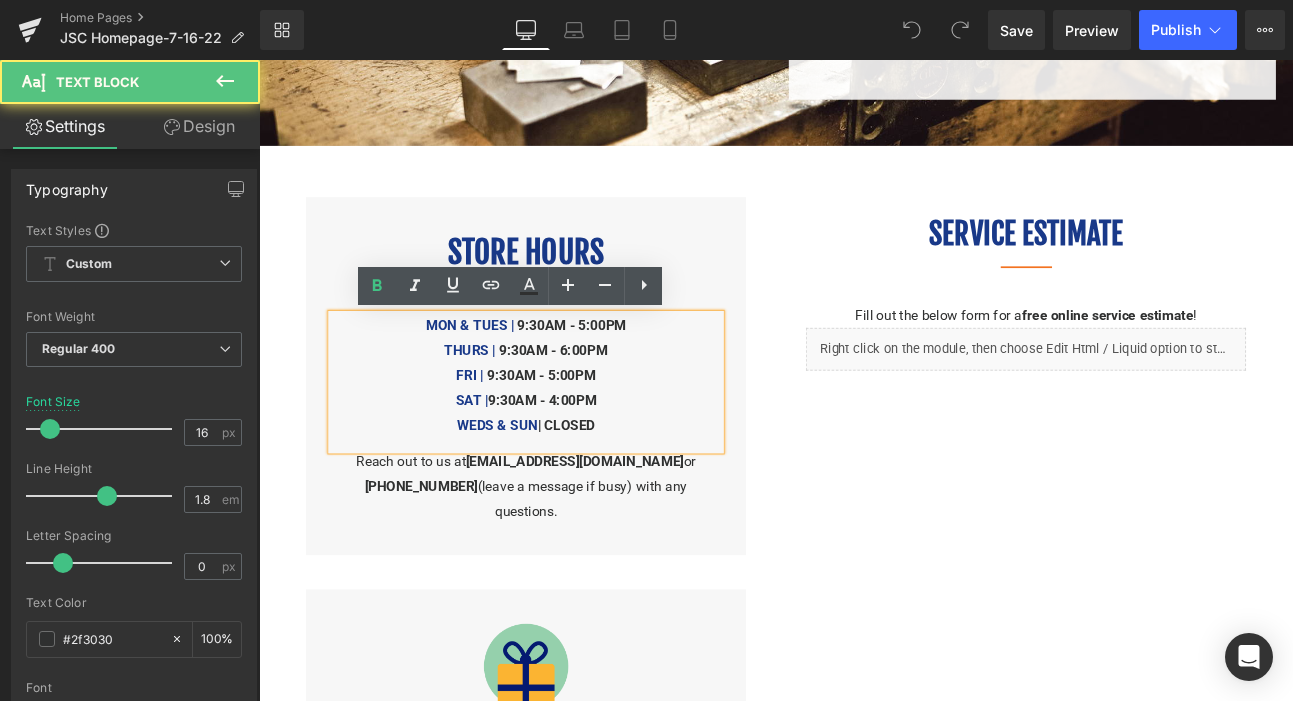 click on "WEDS & SUN  | CLOSED" at bounding box center [571, 488] 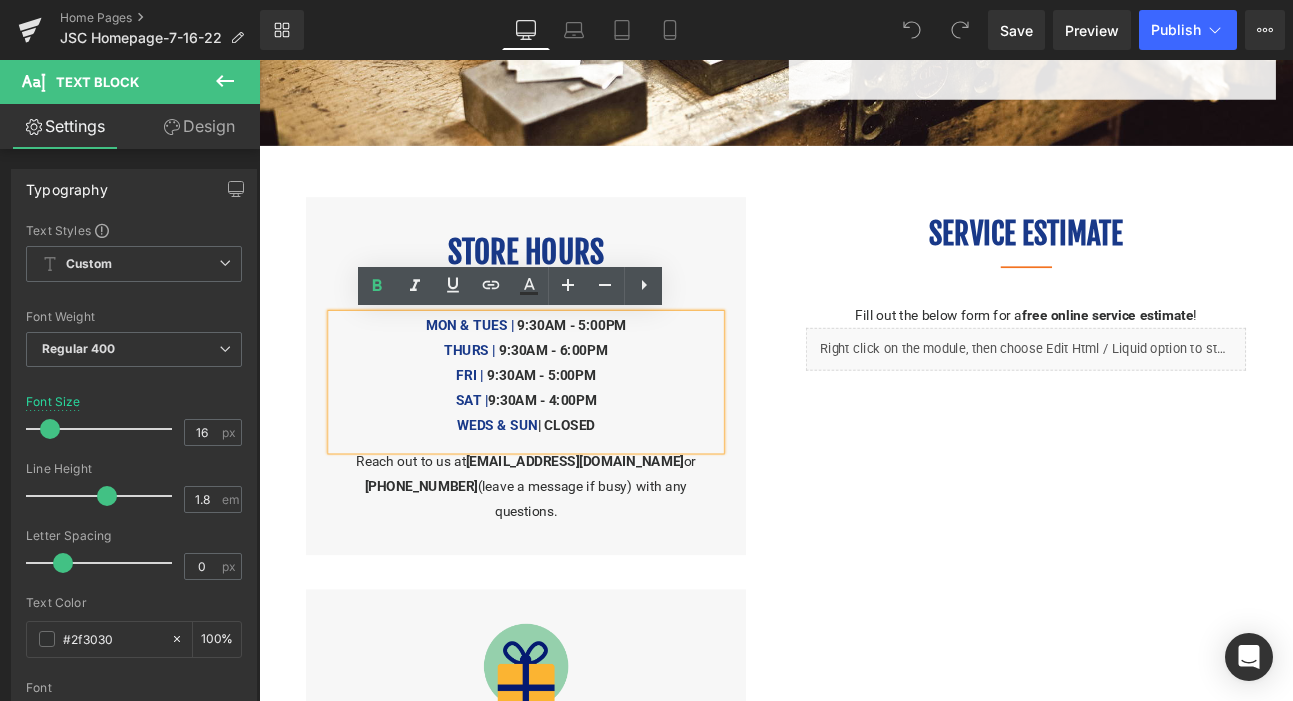 type 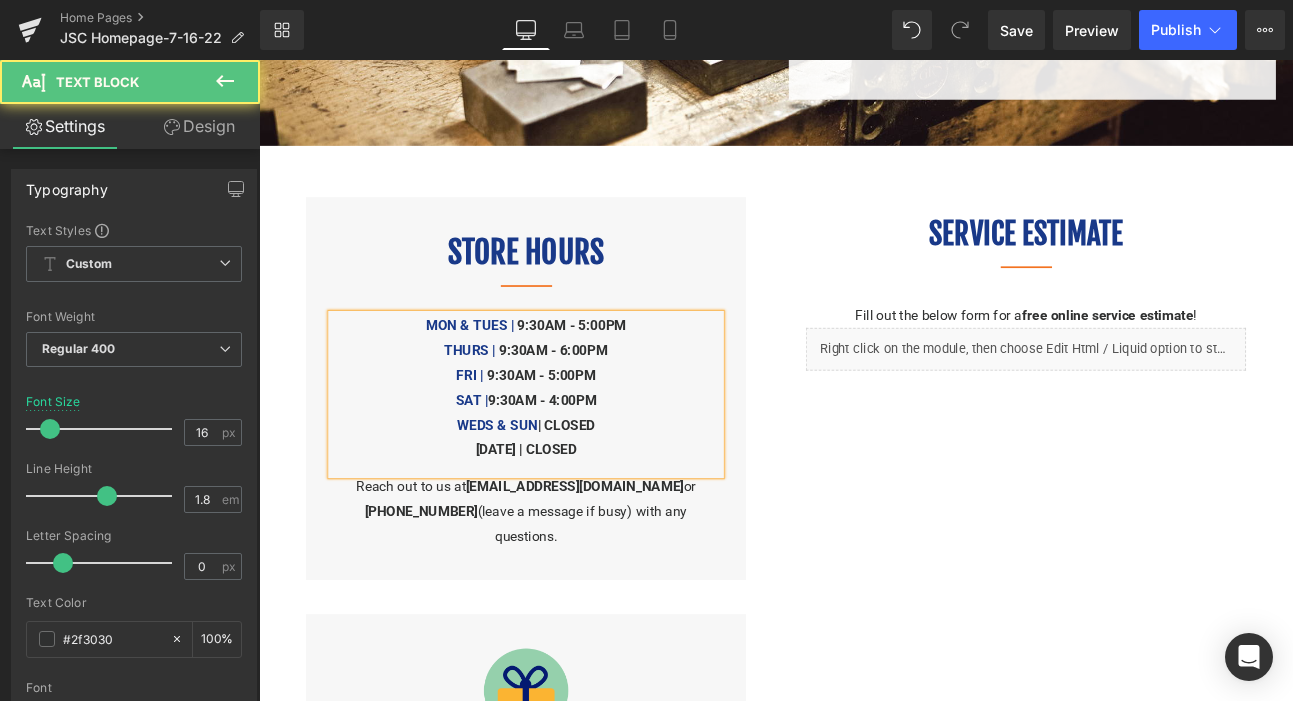 drag, startPoint x: 681, startPoint y: 520, endPoint x: 463, endPoint y: 520, distance: 218 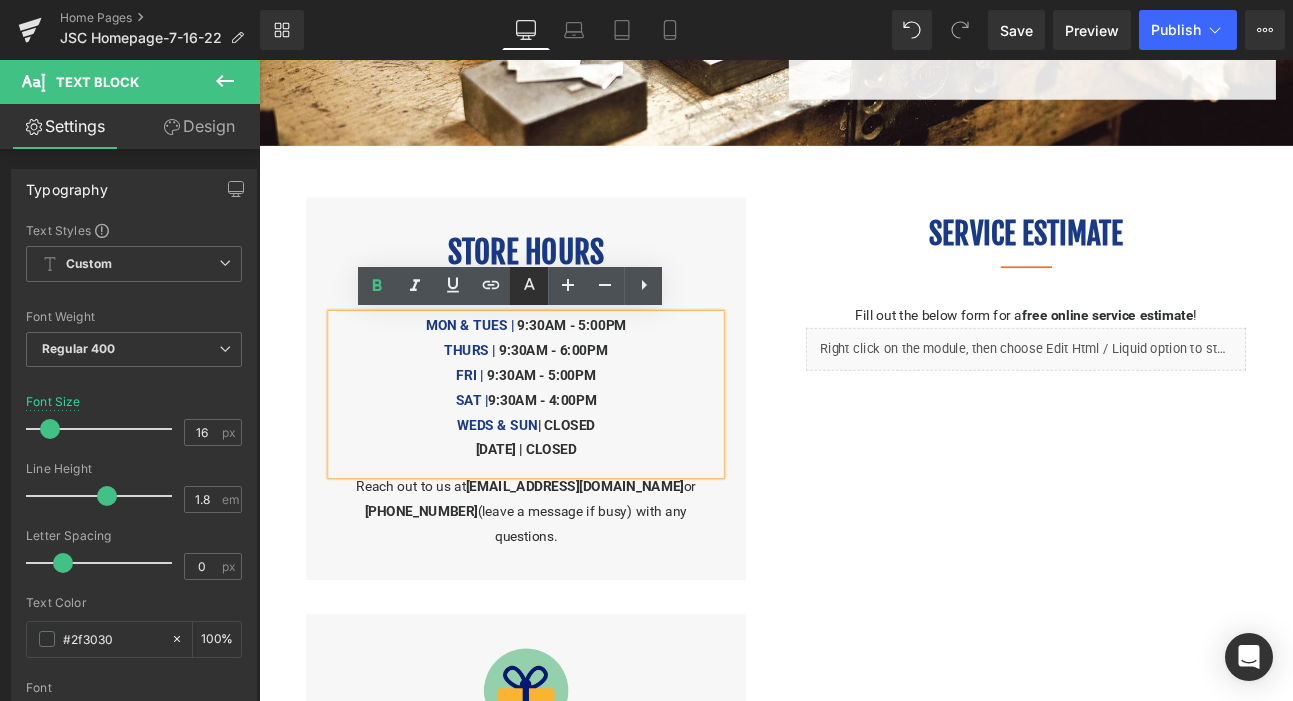 click 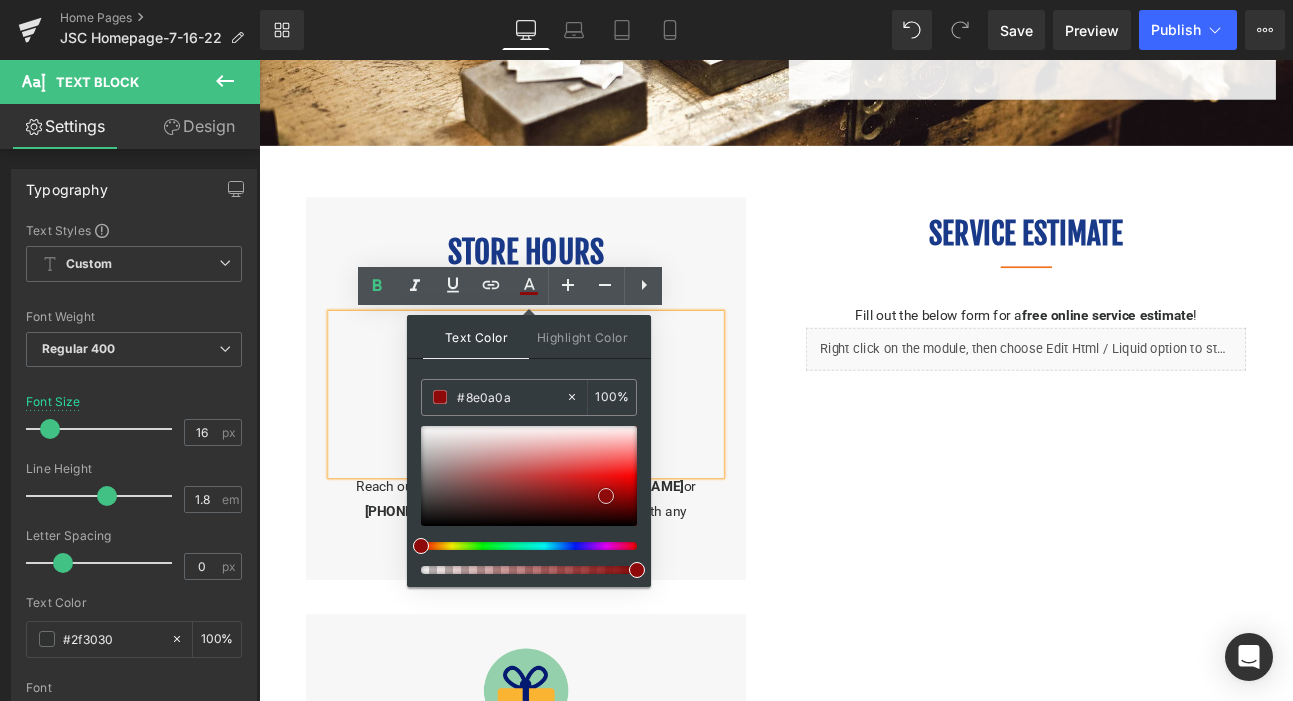 click at bounding box center (529, 476) 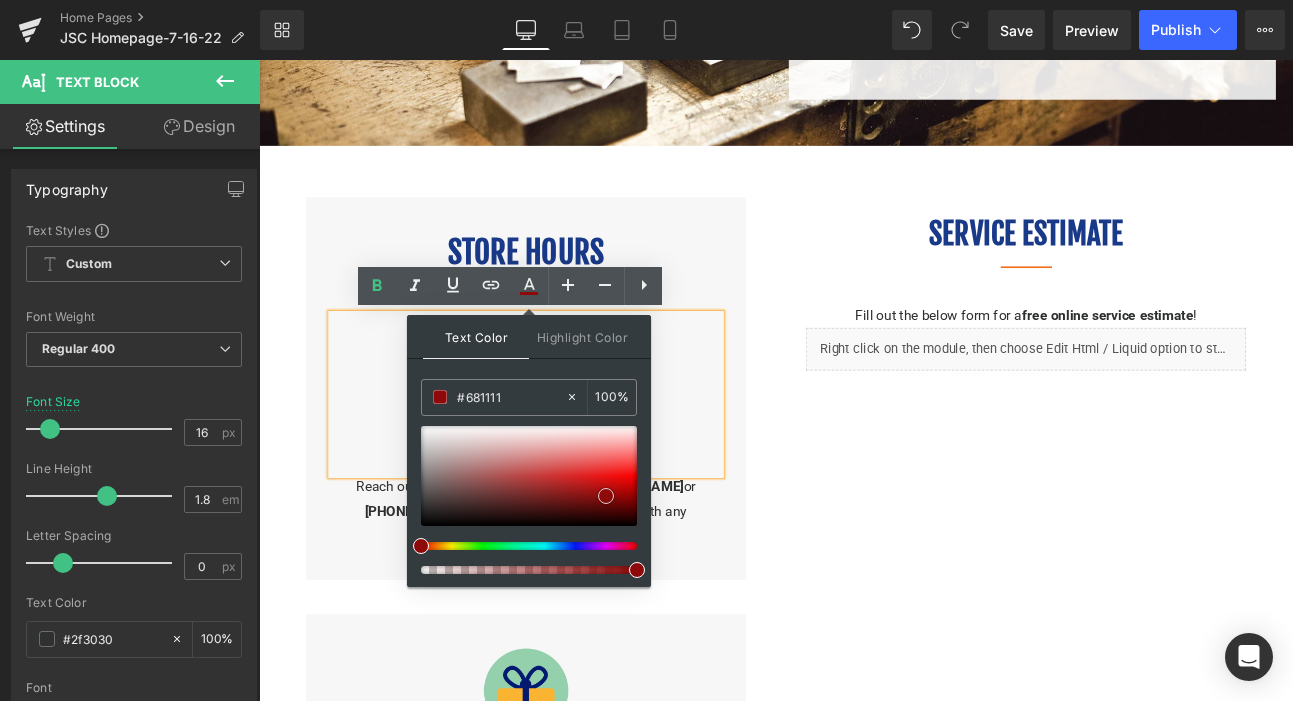 click at bounding box center [529, 476] 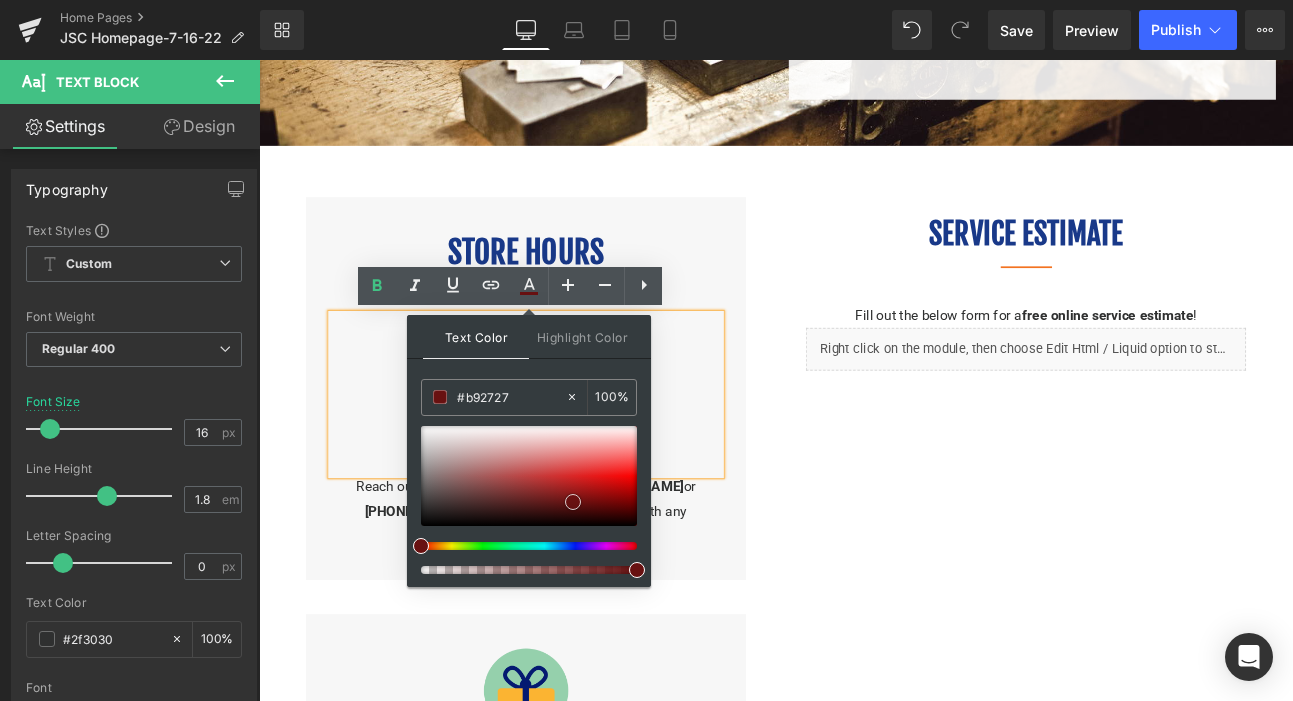 click at bounding box center [529, 476] 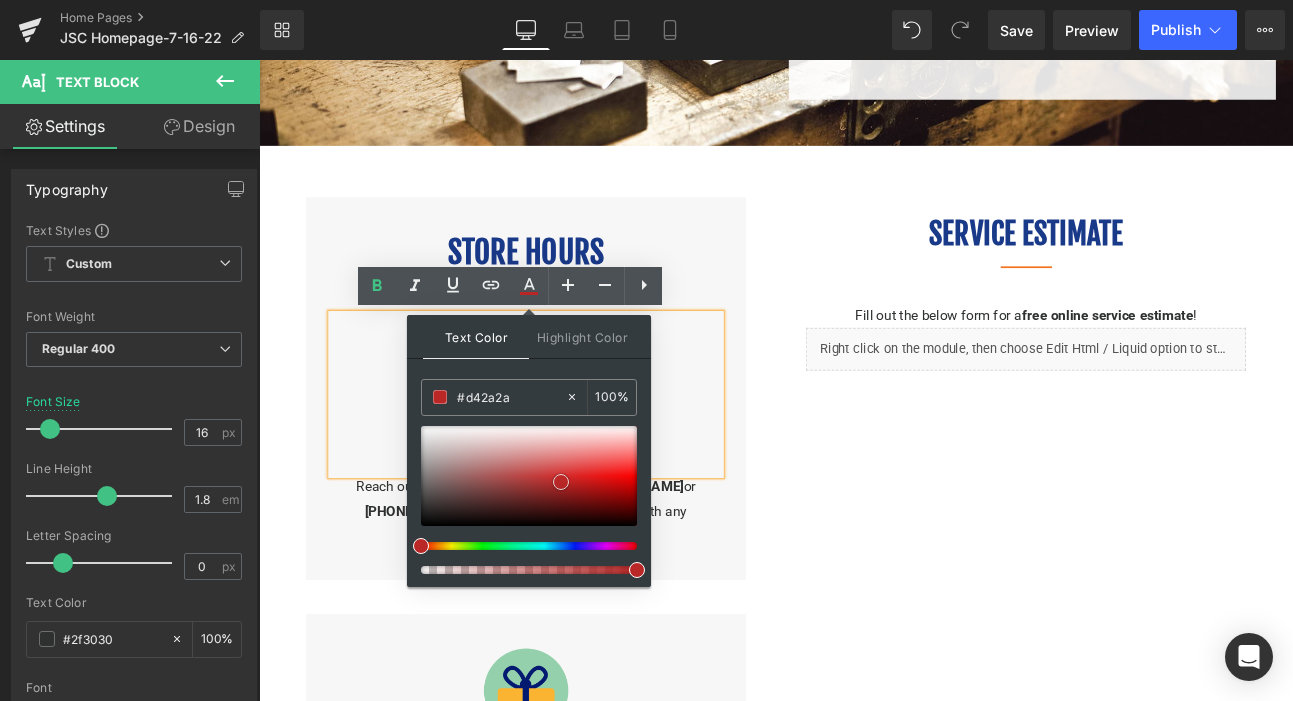 click at bounding box center (529, 476) 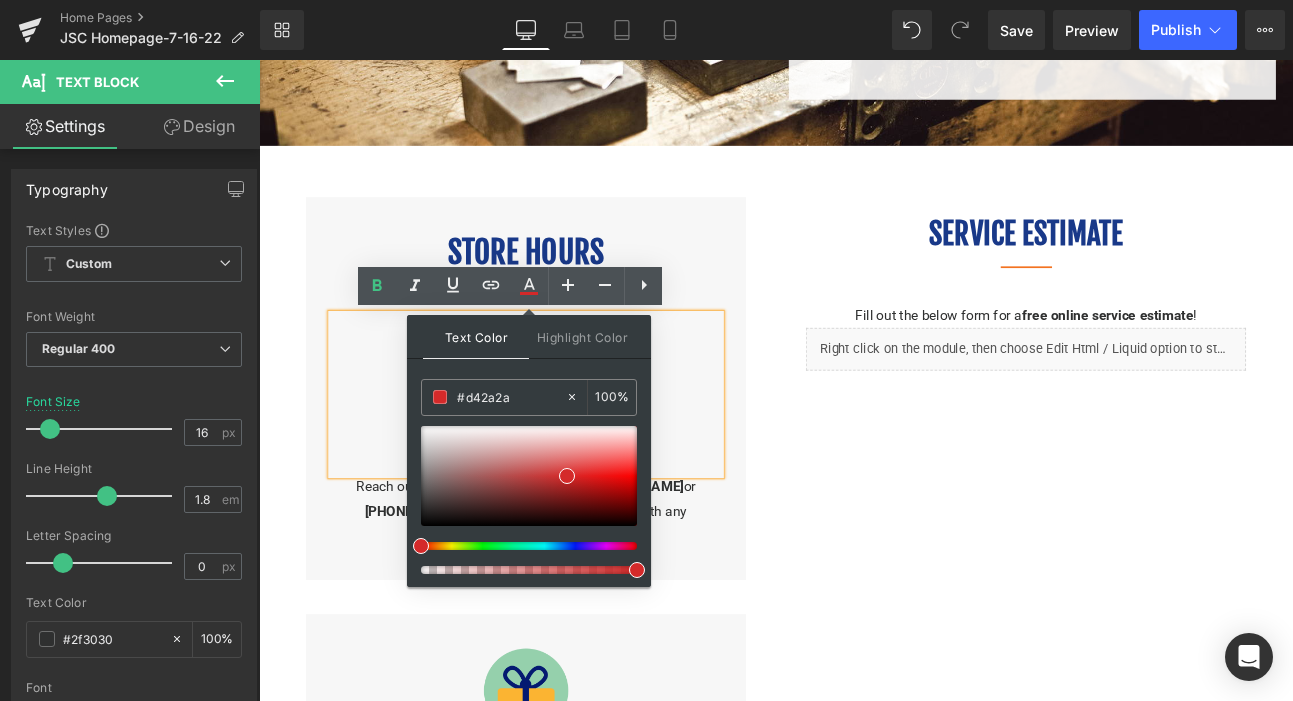 click at bounding box center (529, 500) 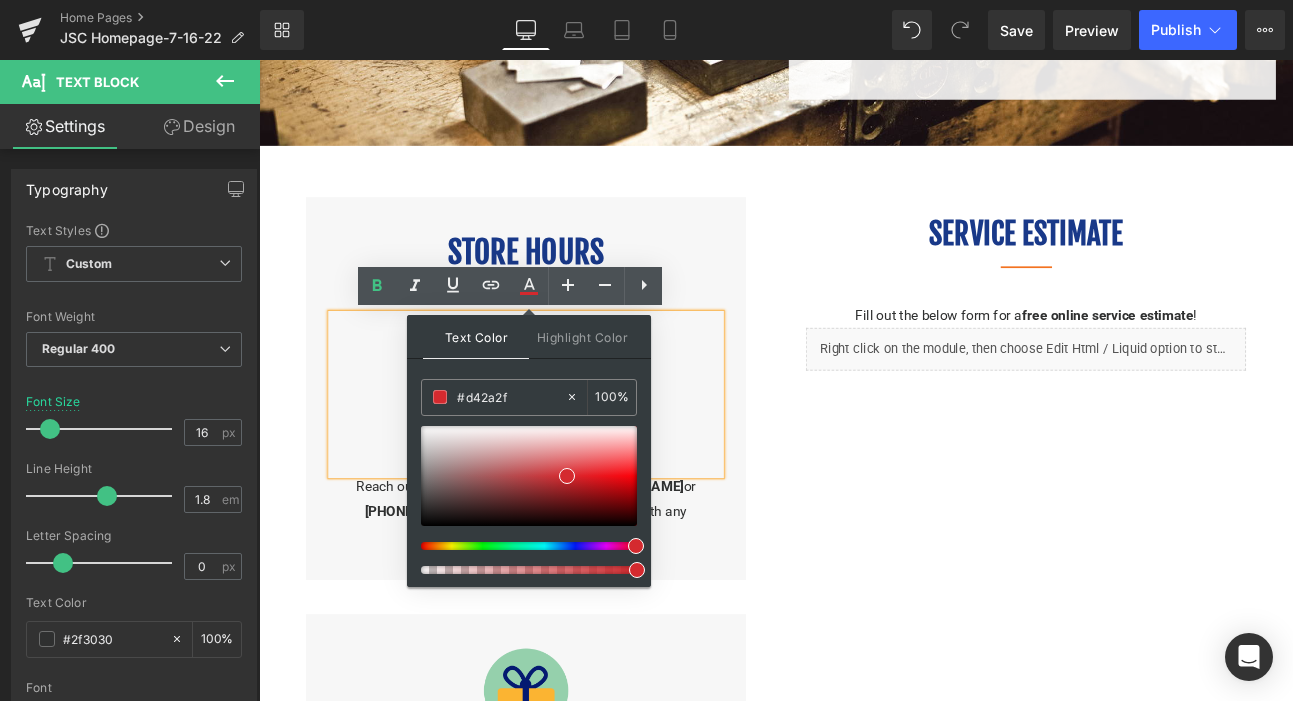click at bounding box center [521, 546] 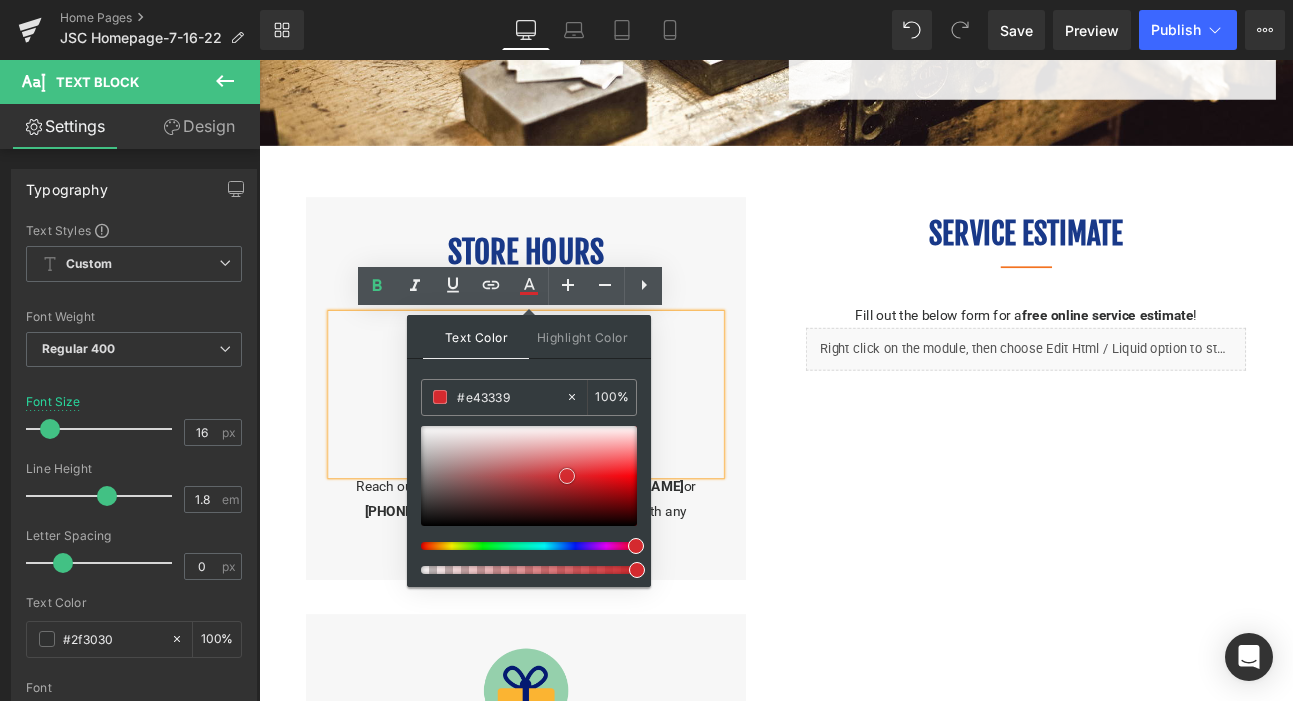 click at bounding box center (529, 476) 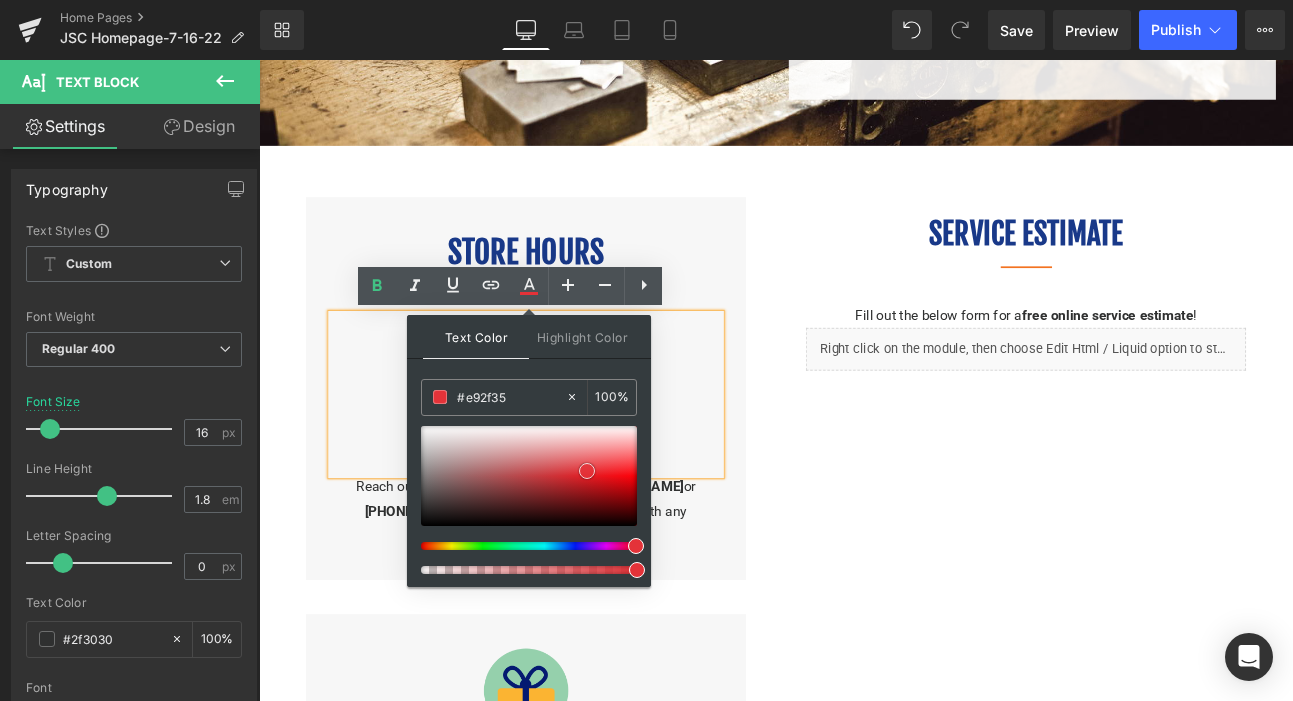 click at bounding box center [529, 476] 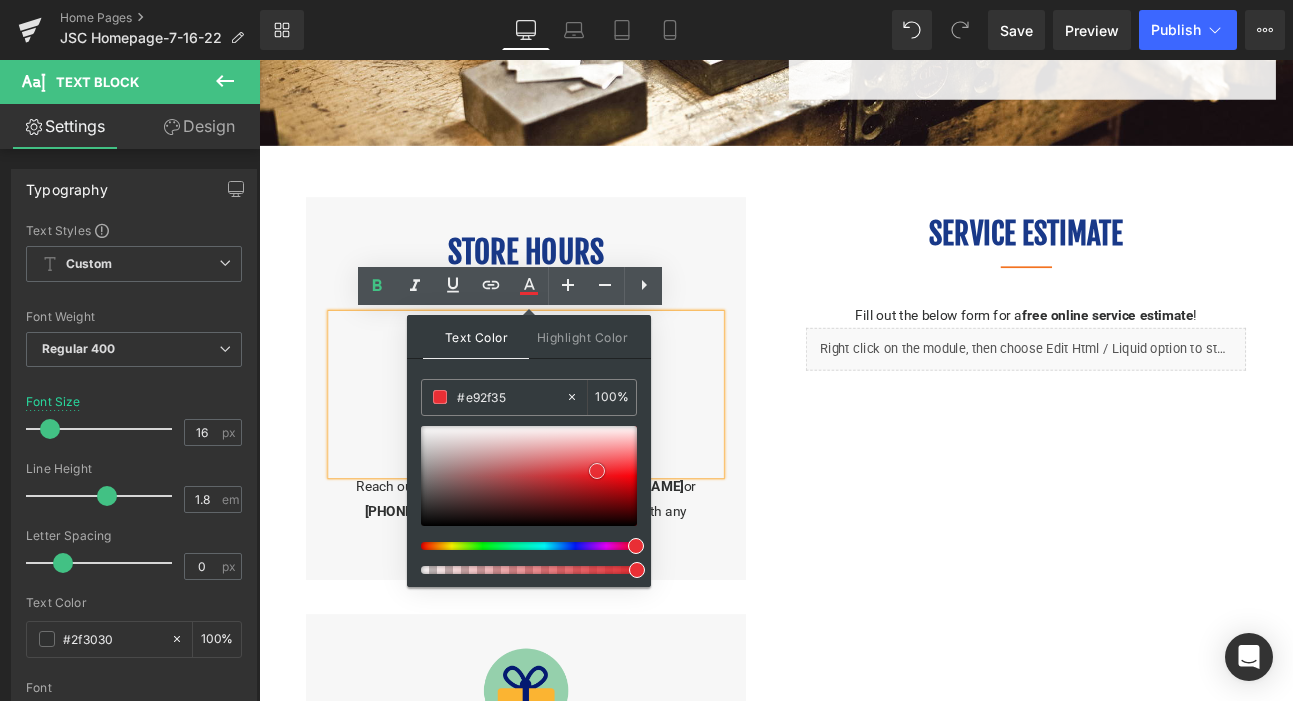 click at bounding box center (597, 471) 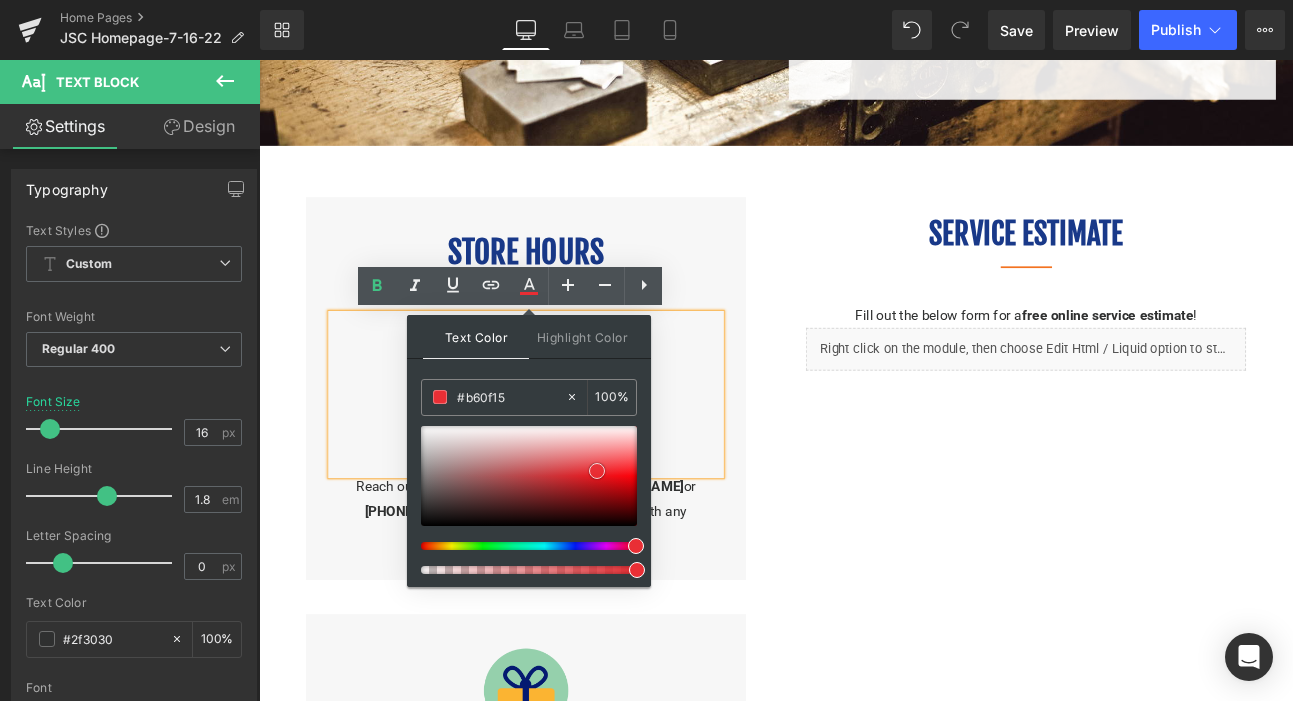 click at bounding box center [529, 476] 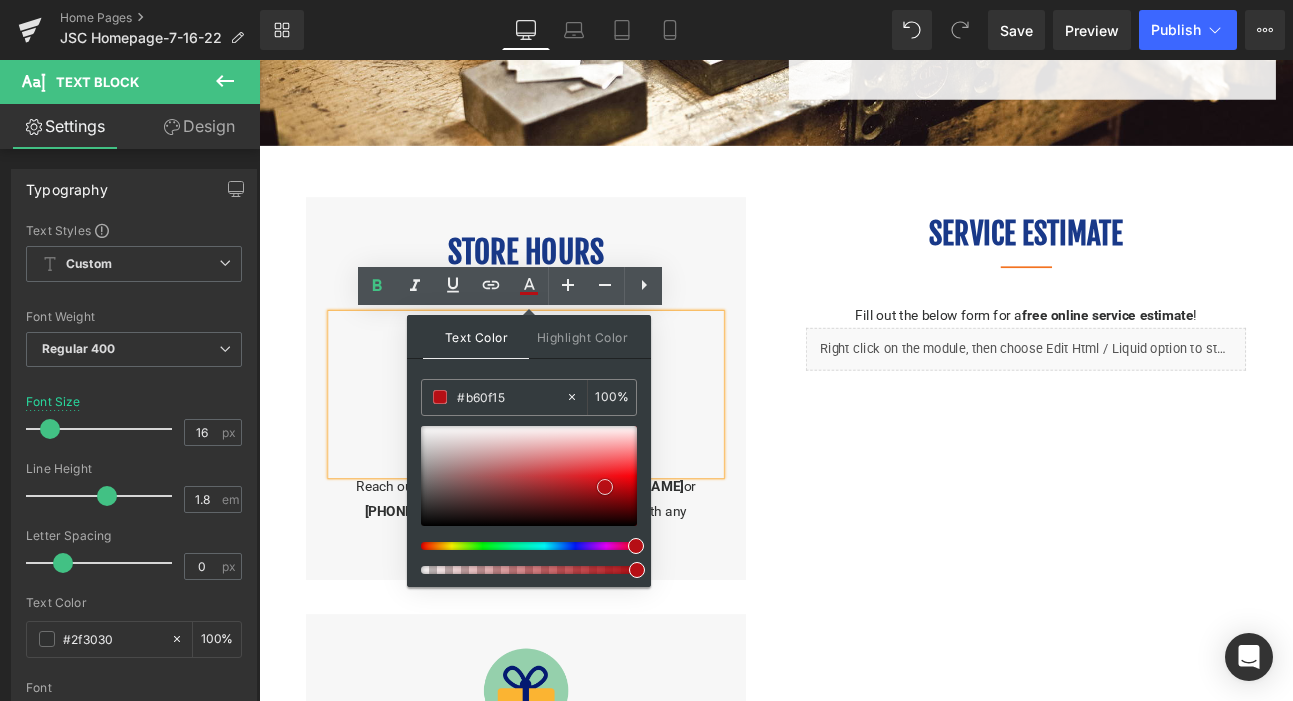 type on "#c0050c" 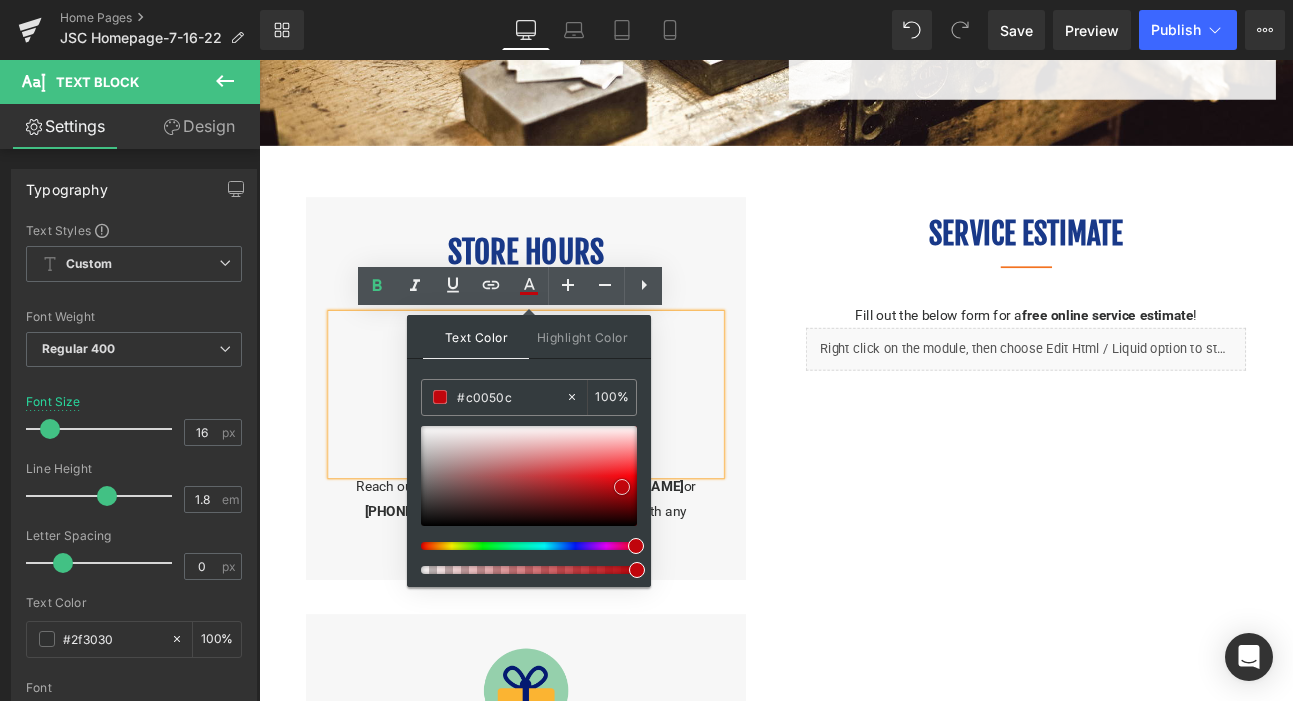 click at bounding box center [529, 476] 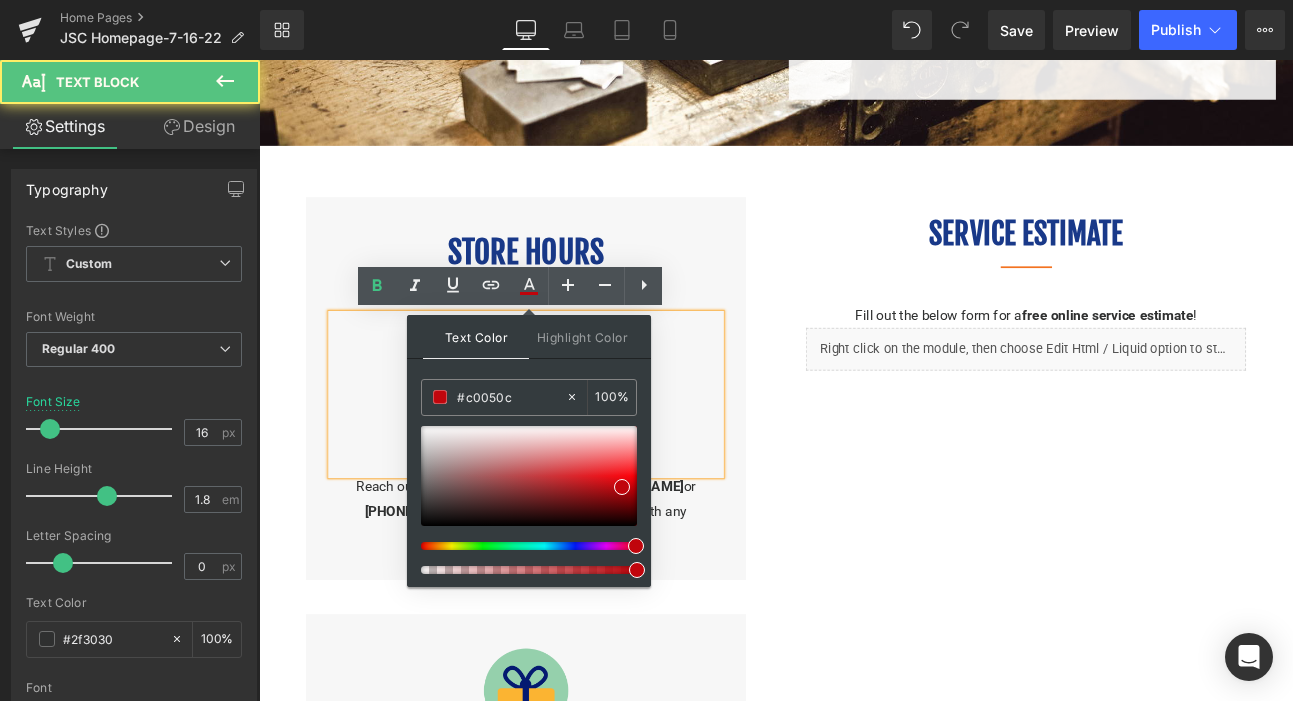 click on "WEDS & SUN  | CLOSED" at bounding box center [571, 488] 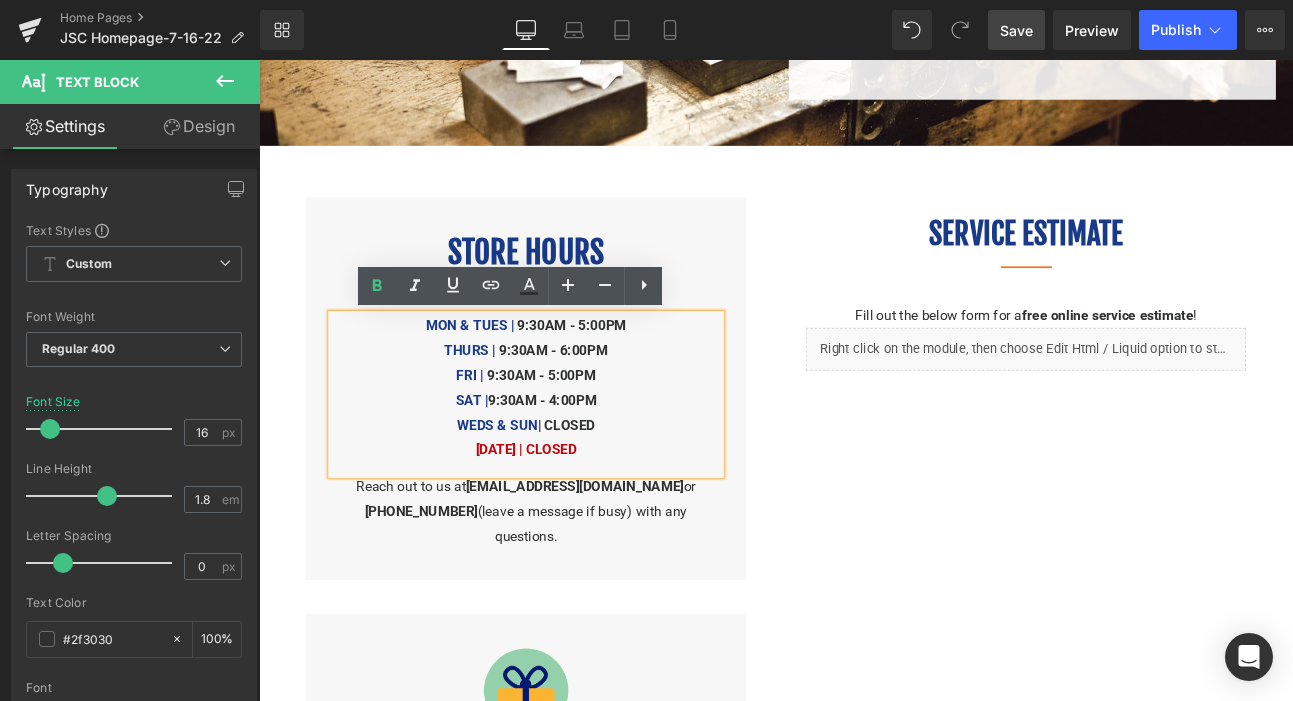 click on "Save" at bounding box center (1016, 30) 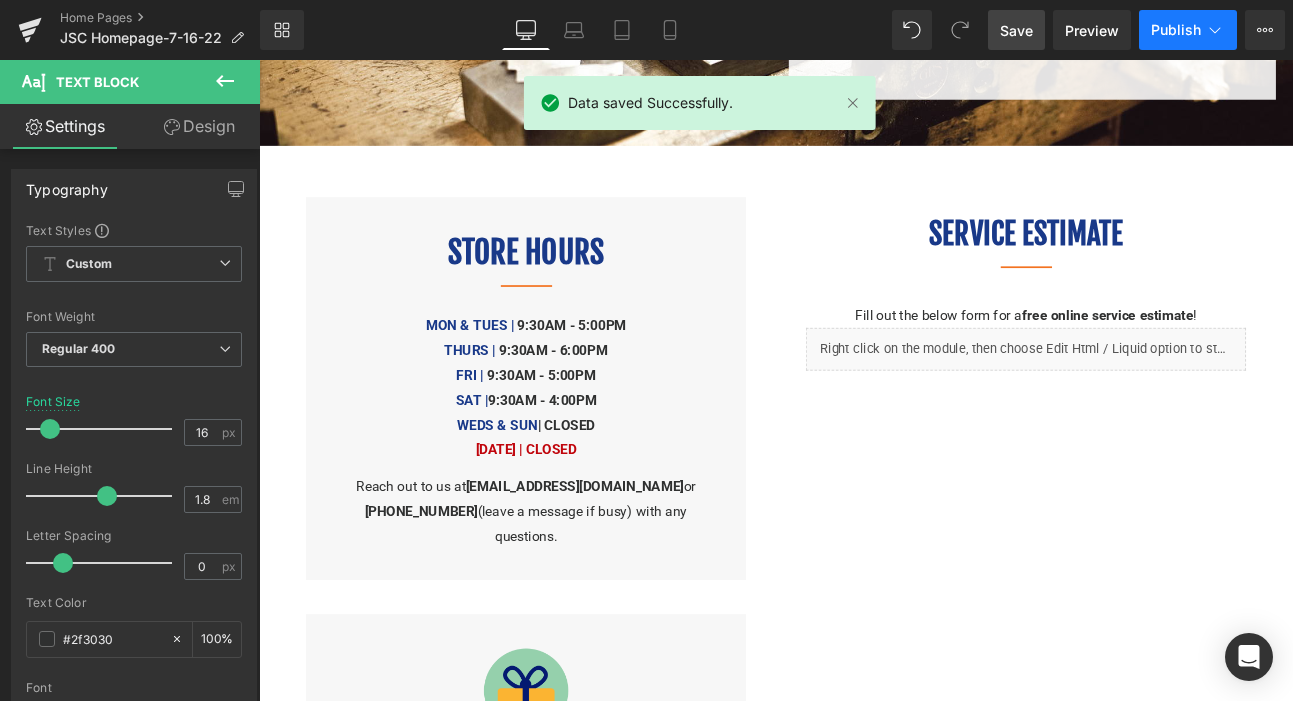 click on "Publish" at bounding box center [1176, 30] 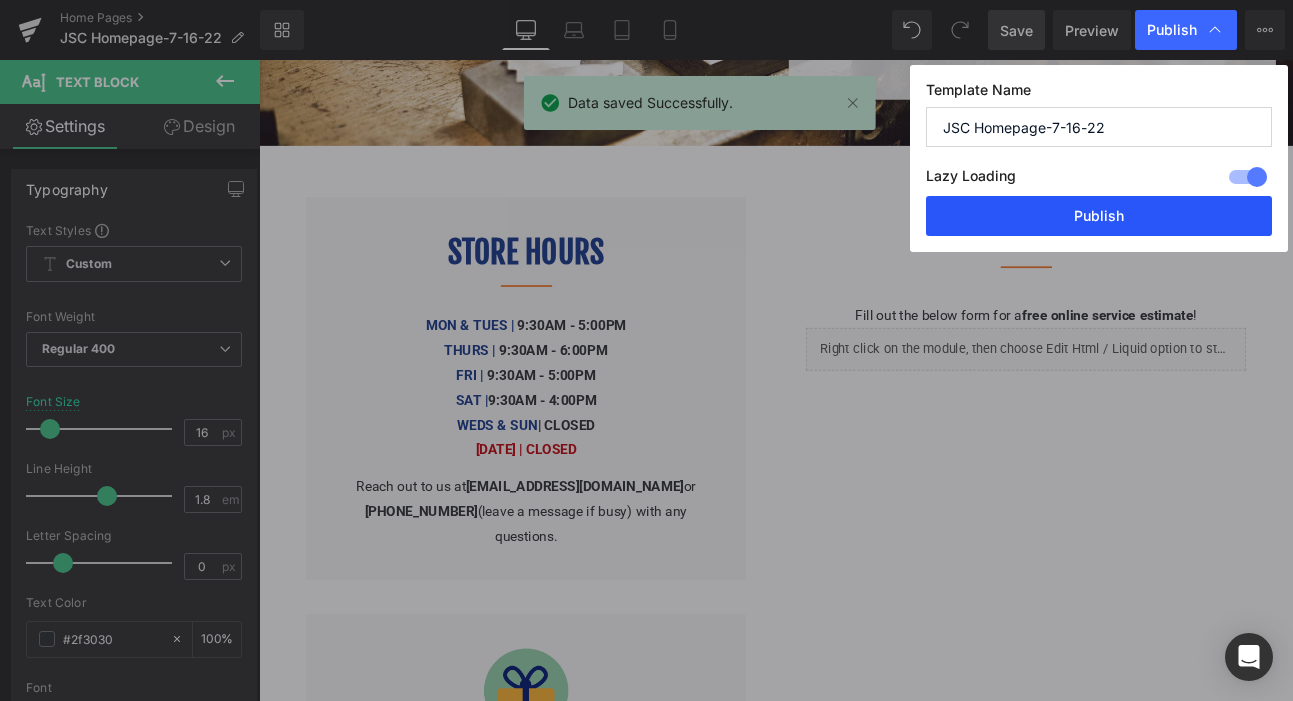 click on "Publish" at bounding box center (1099, 216) 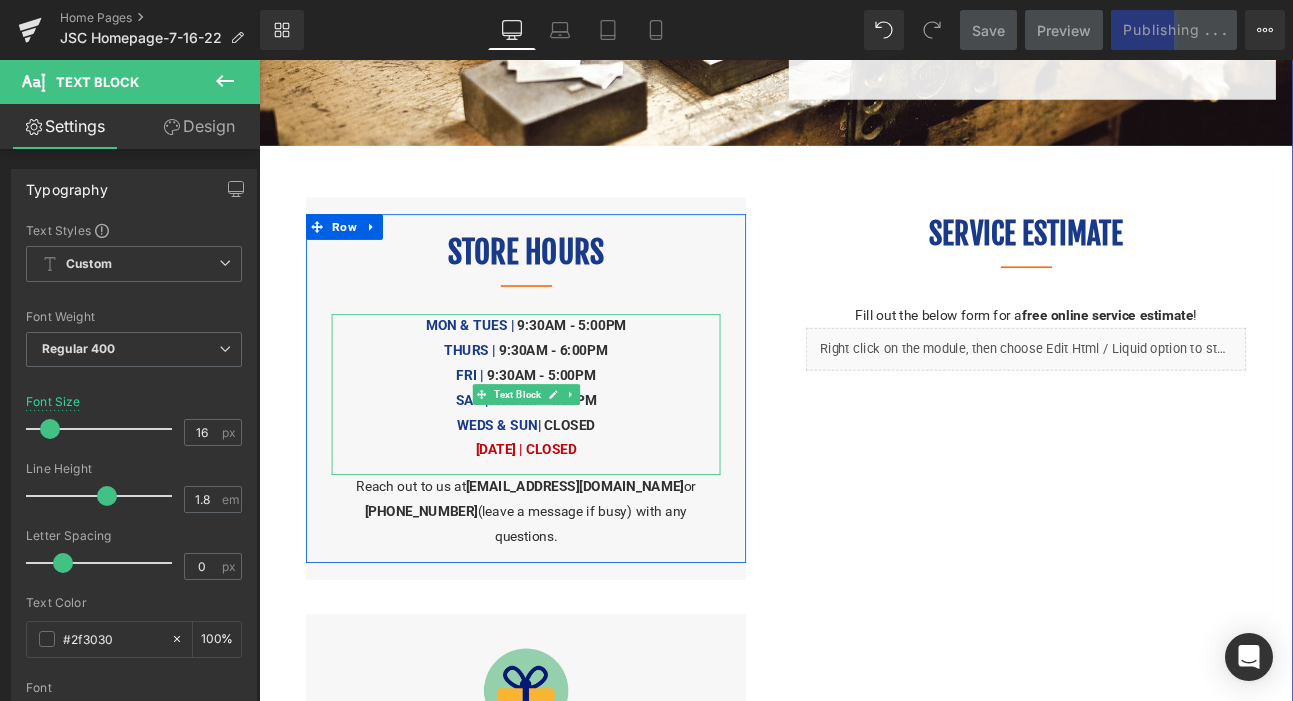 click on "[DATE] | CLOSED" at bounding box center [572, 515] 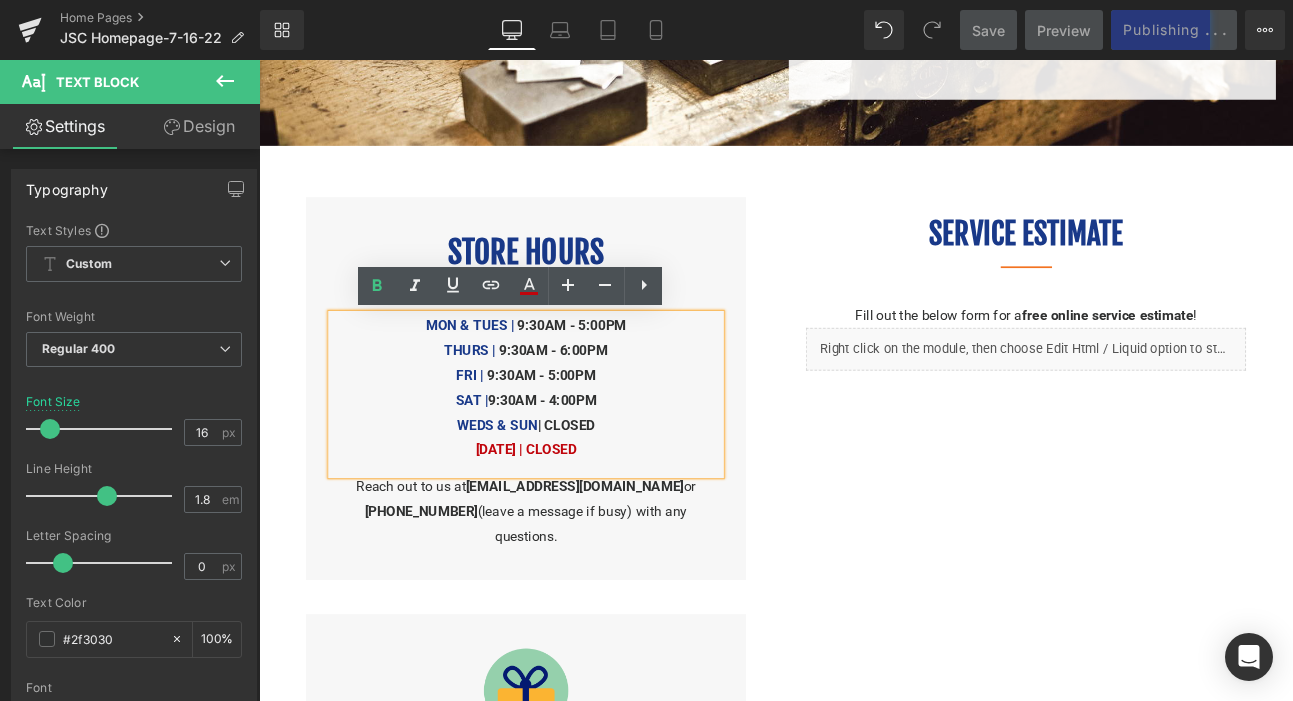 drag, startPoint x: 690, startPoint y: 514, endPoint x: 465, endPoint y: 514, distance: 225 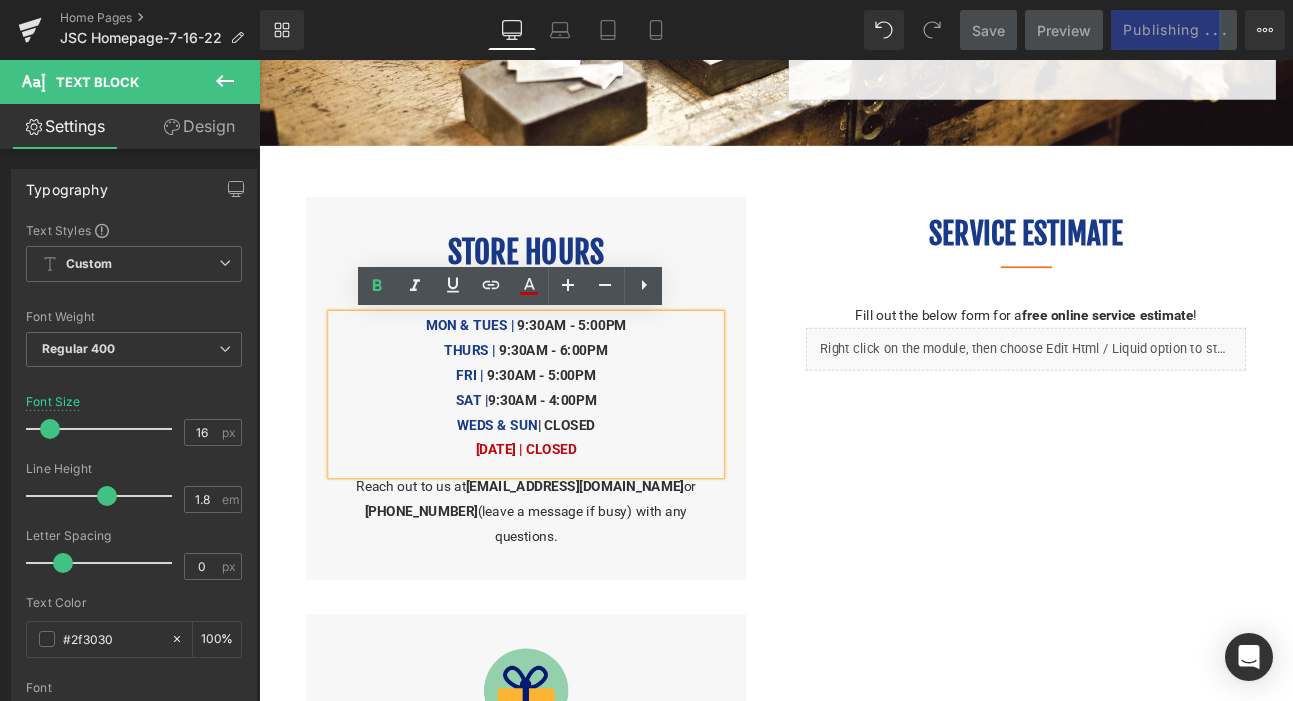 copy on "[DATE] | CLOSED" 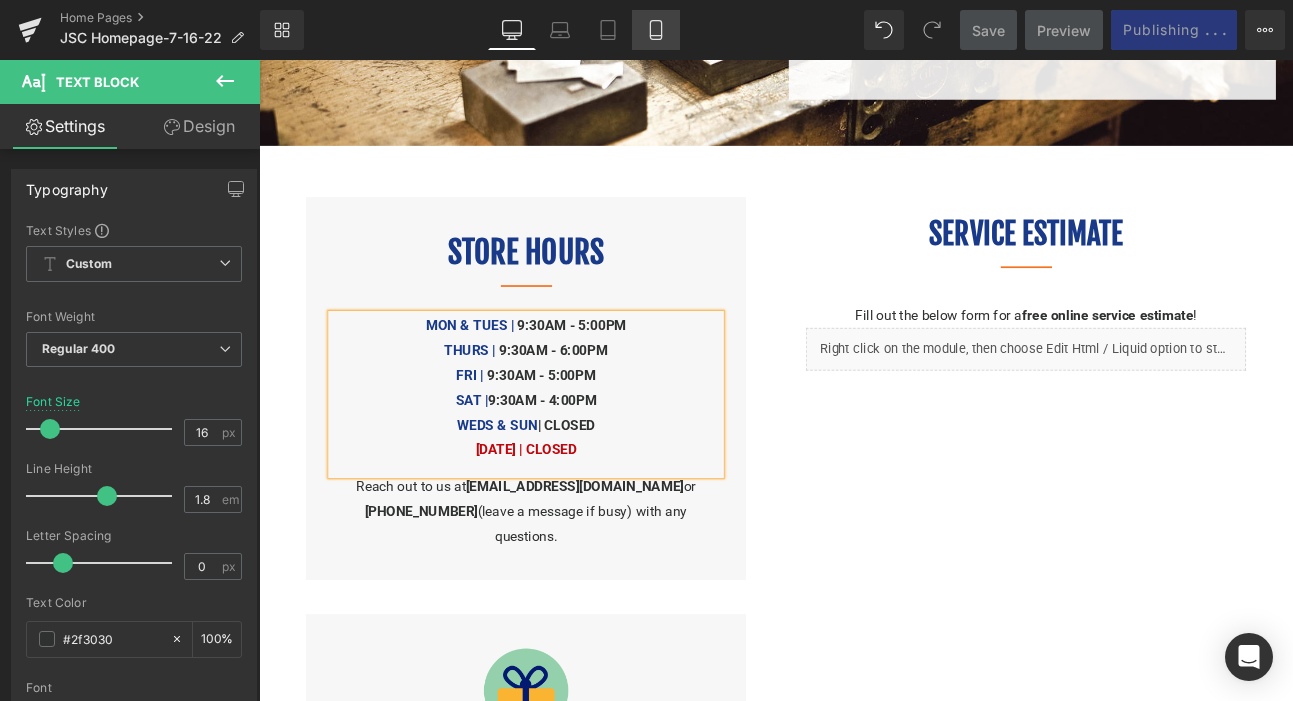 click 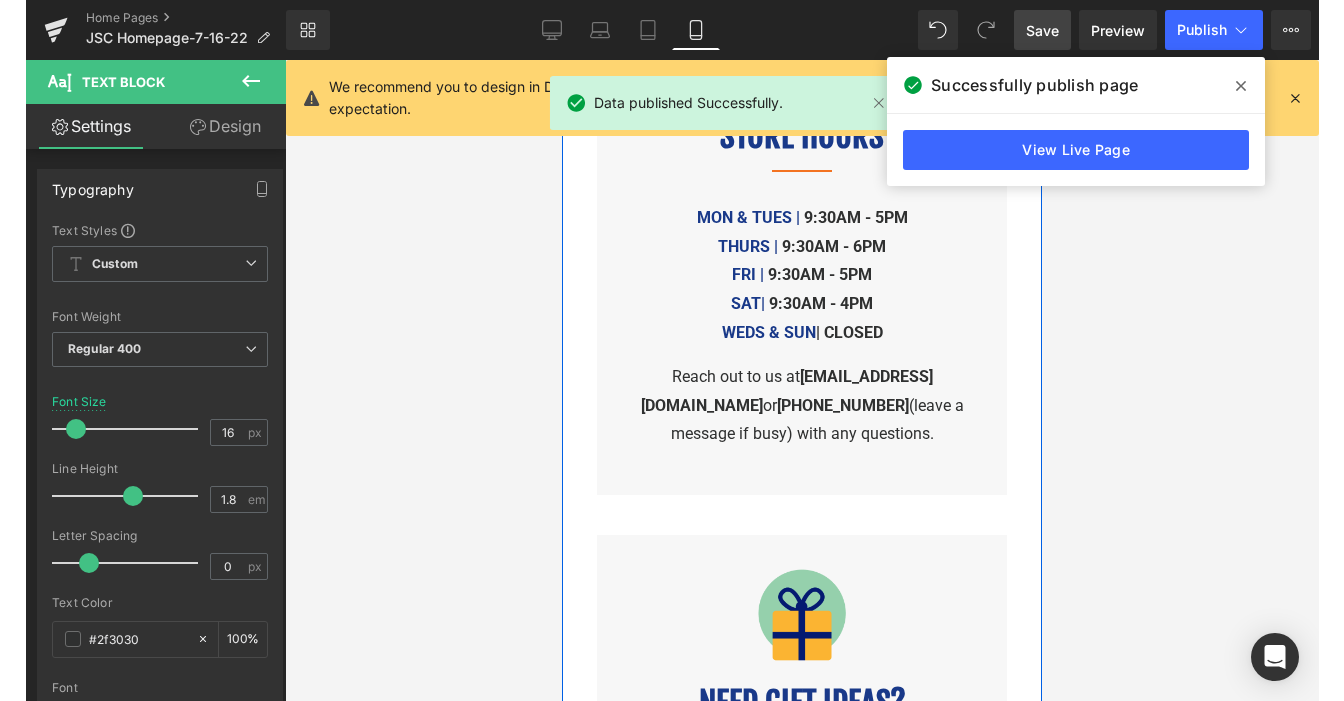 scroll, scrollTop: 957, scrollLeft: 0, axis: vertical 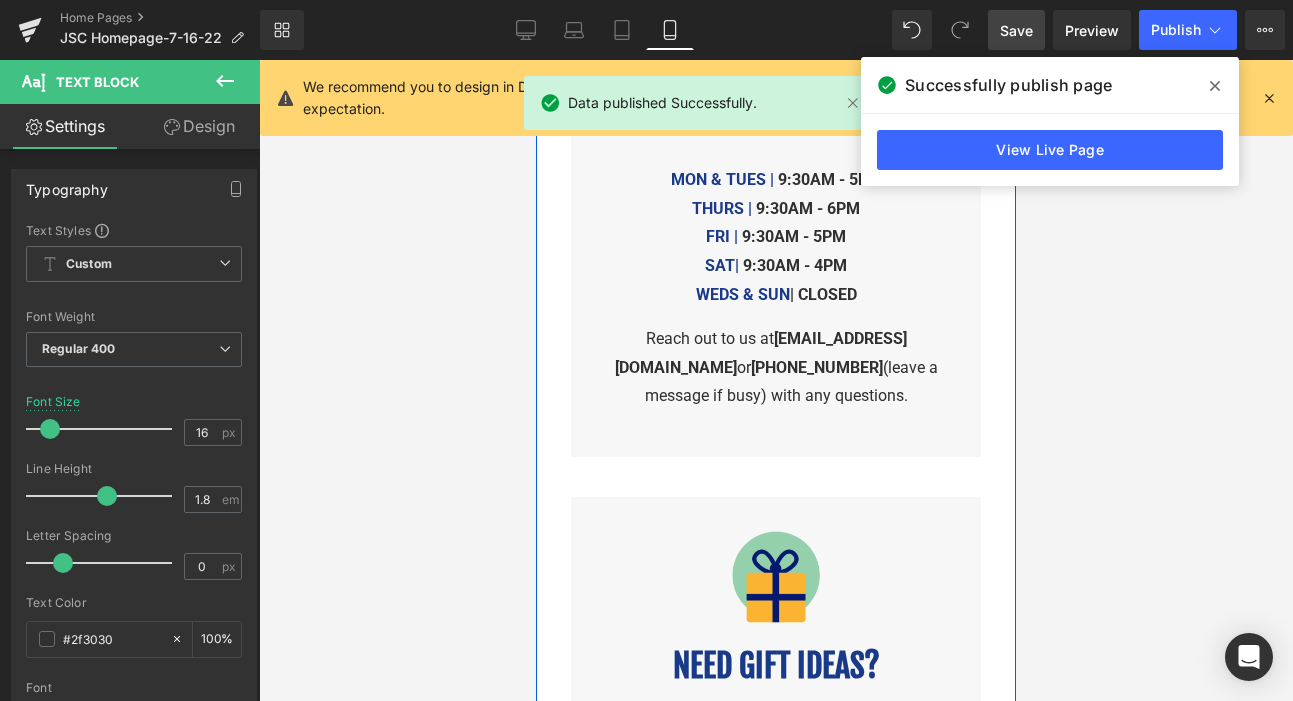 click on "WEDS & SUN  | CLOSED" at bounding box center (776, 294) 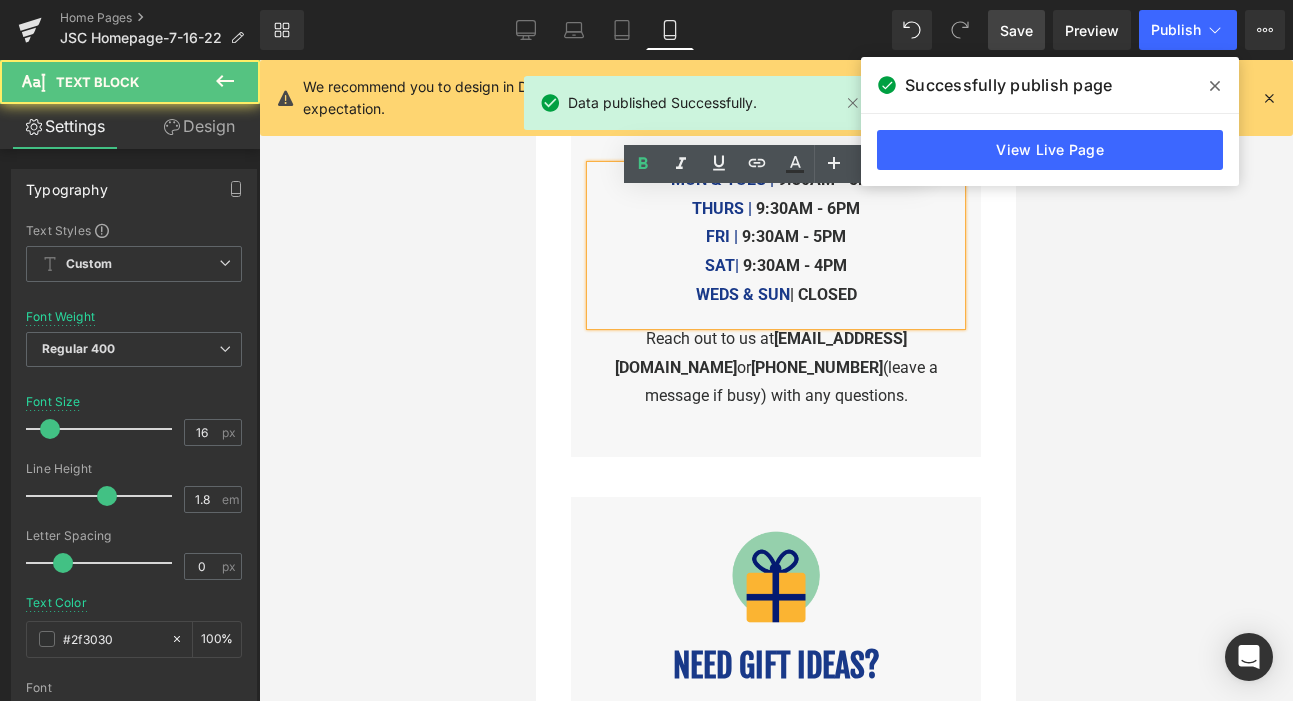 click on "WEDS & SUN  | CLOSED" at bounding box center [776, 295] 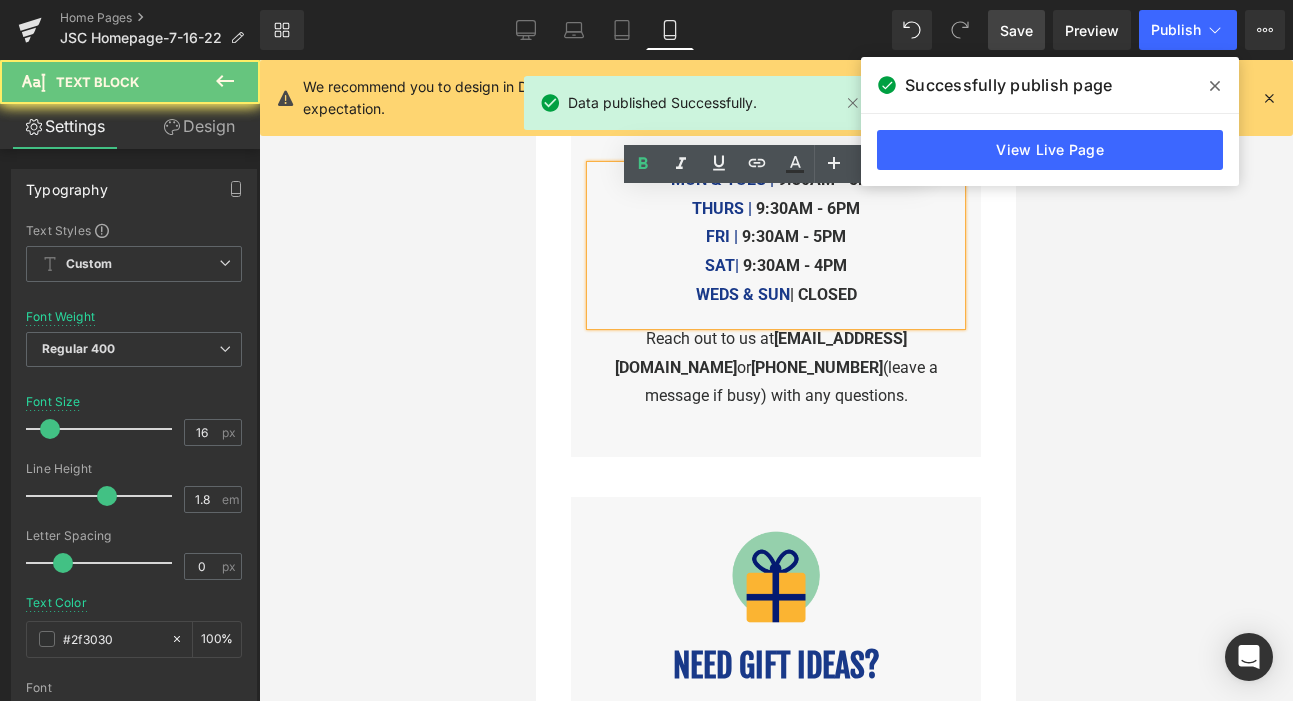 type 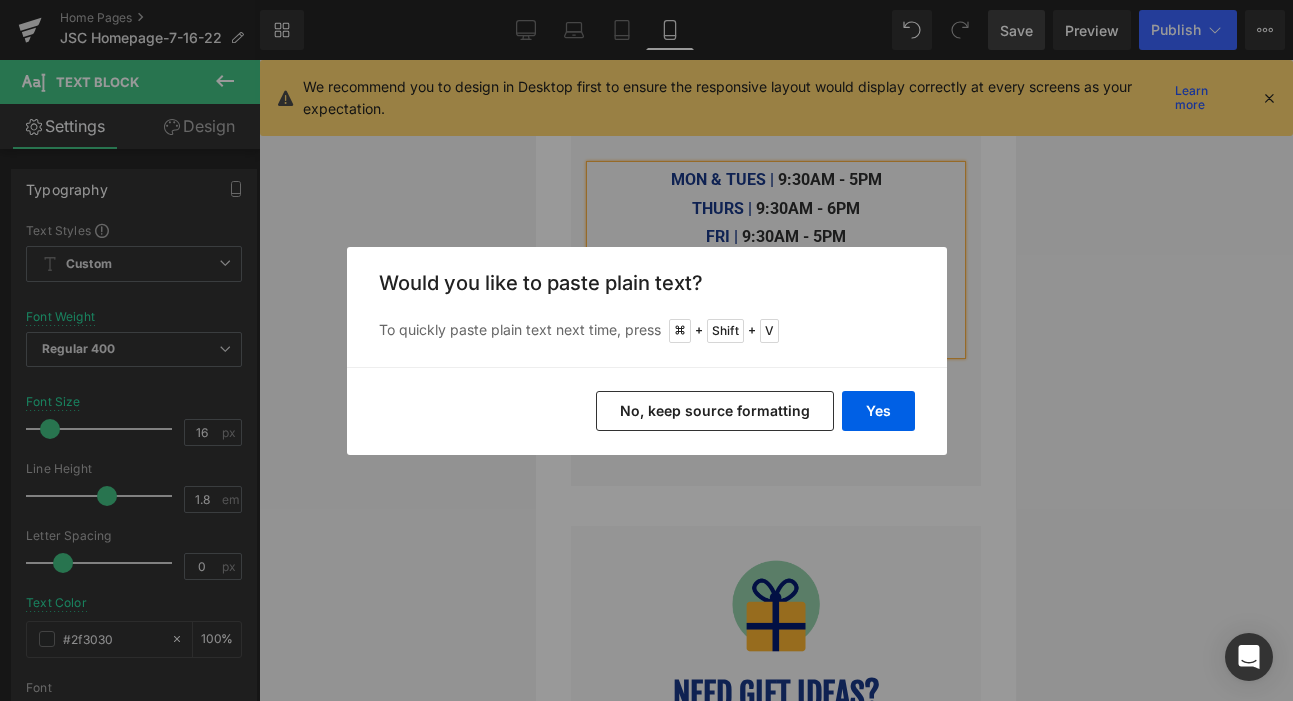 click on "No, keep source formatting" at bounding box center [715, 411] 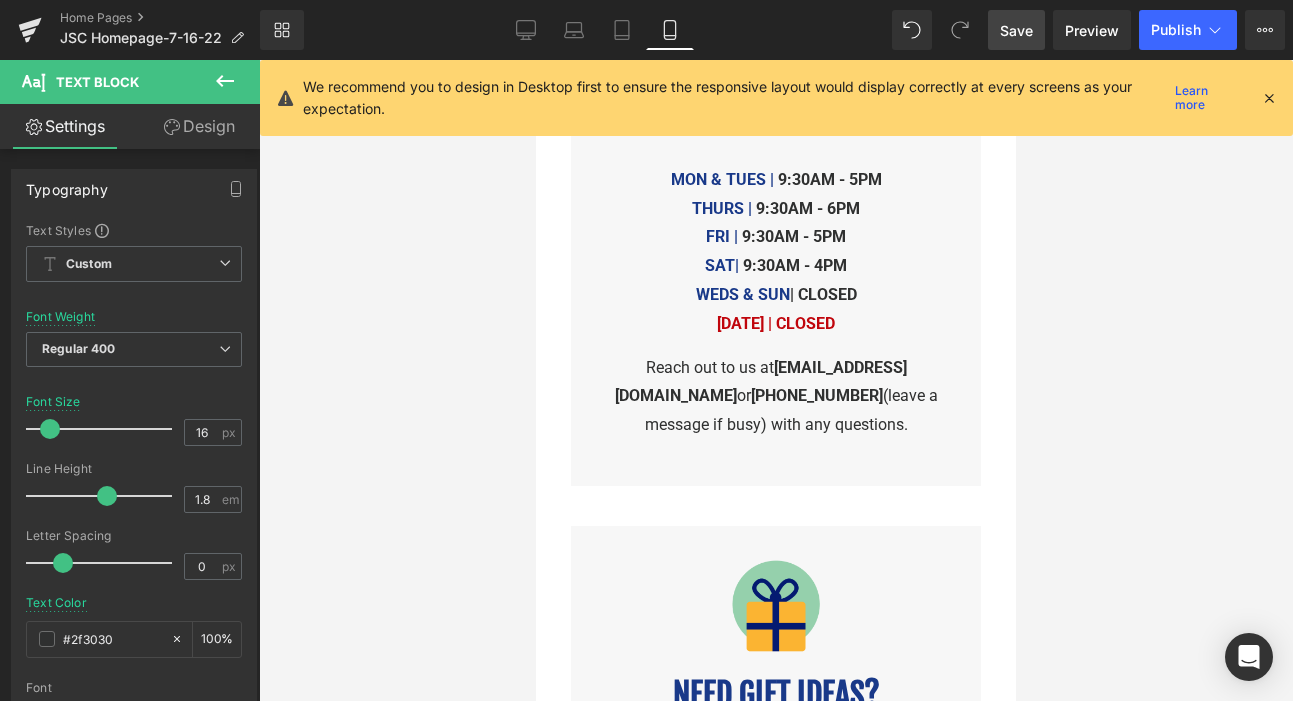 click on "Save" at bounding box center (1016, 30) 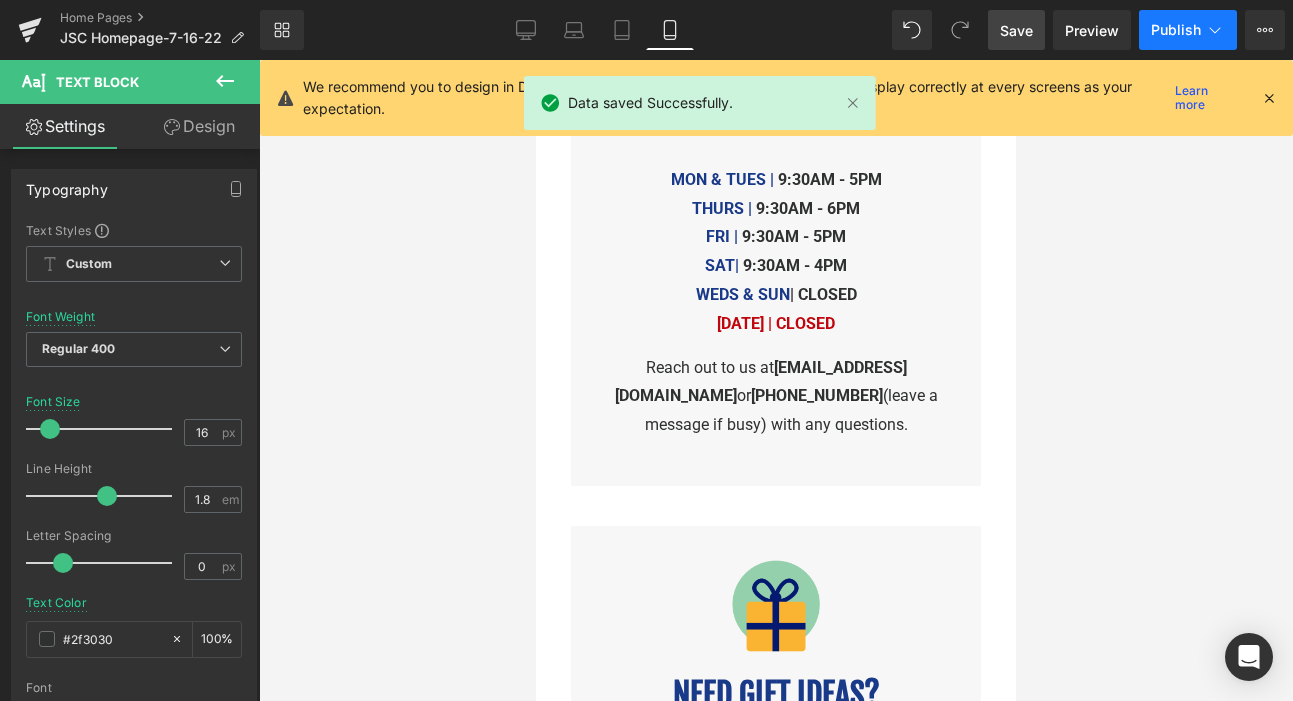click on "Publish" at bounding box center [1176, 30] 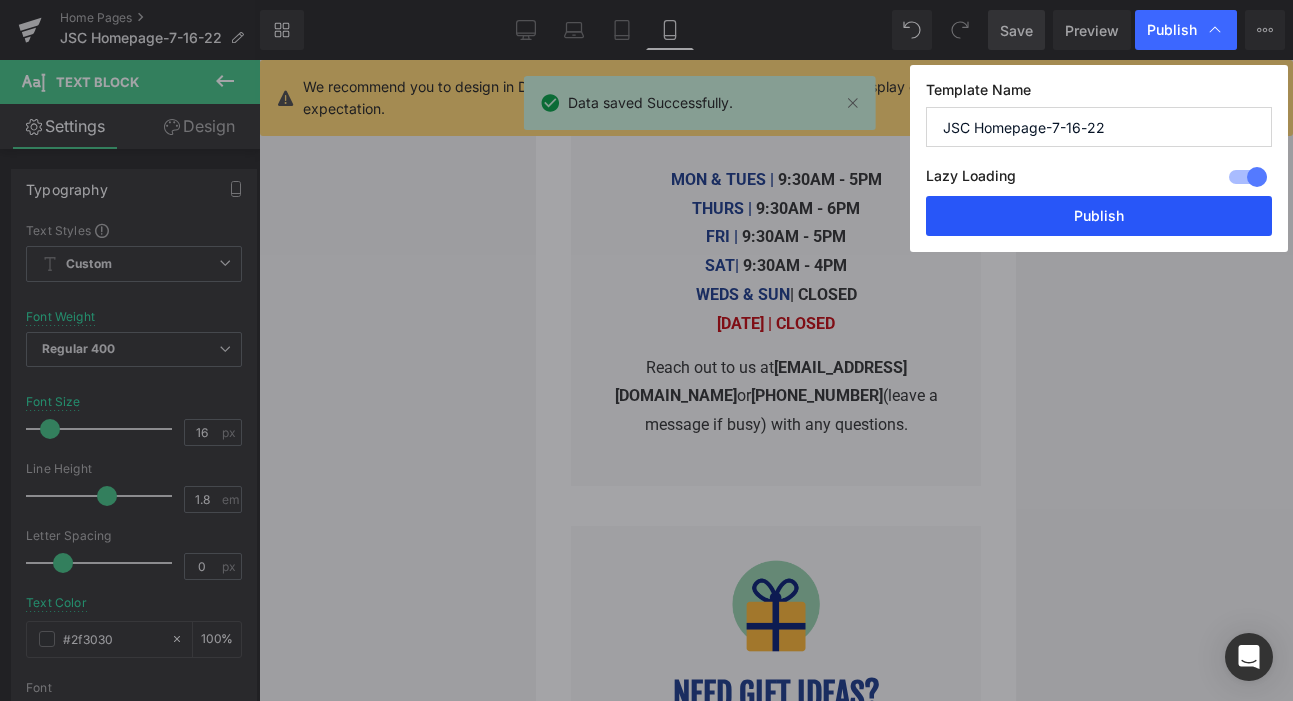click on "Publish" at bounding box center [1099, 216] 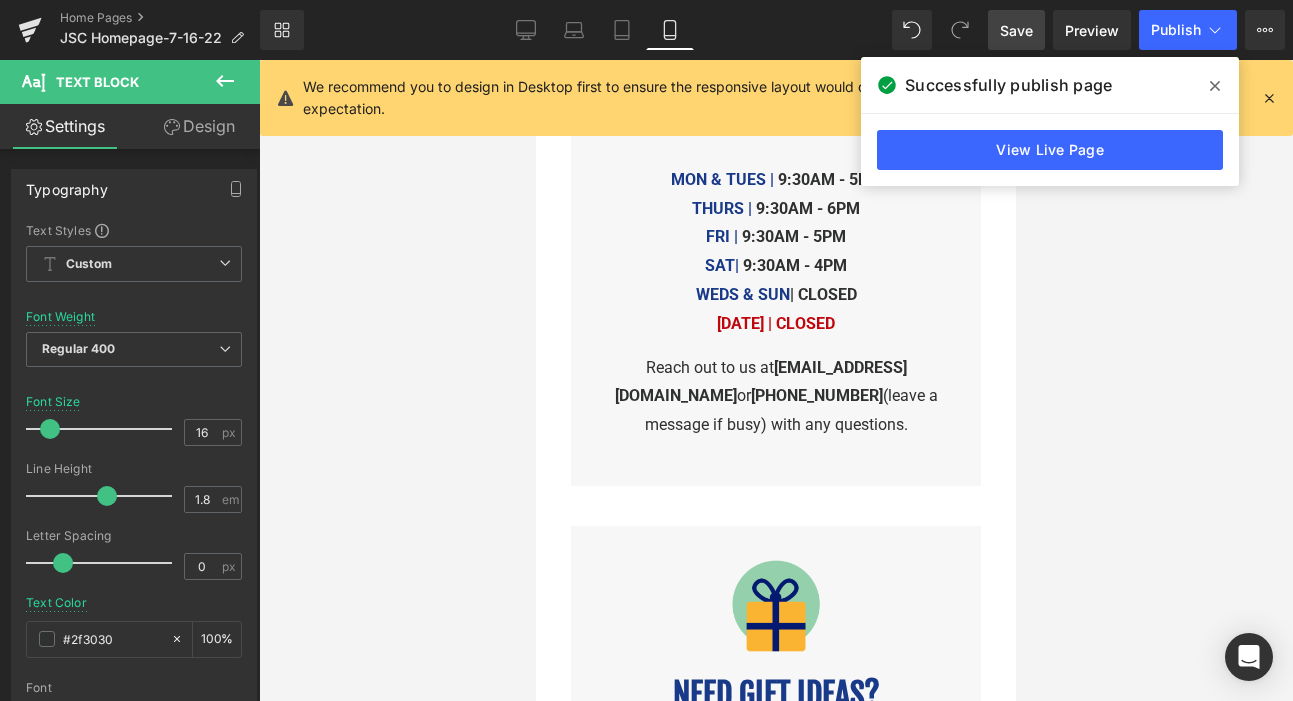 click 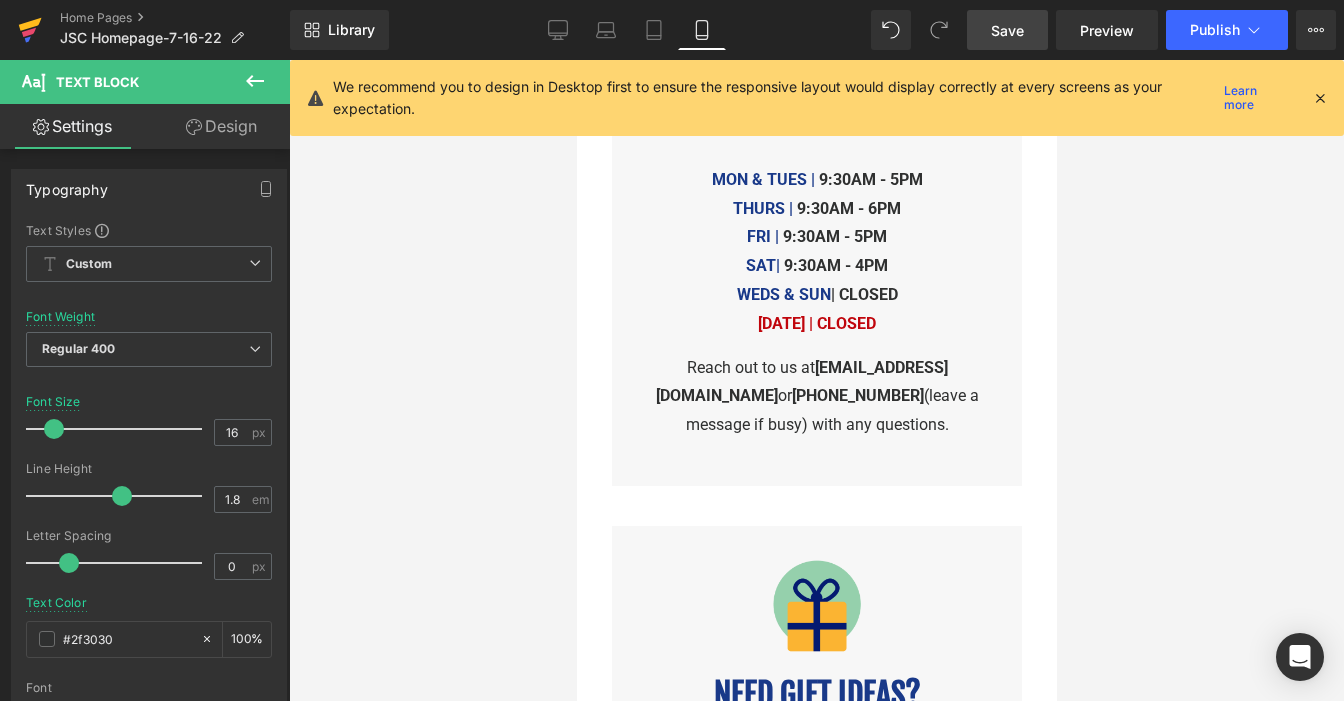 click 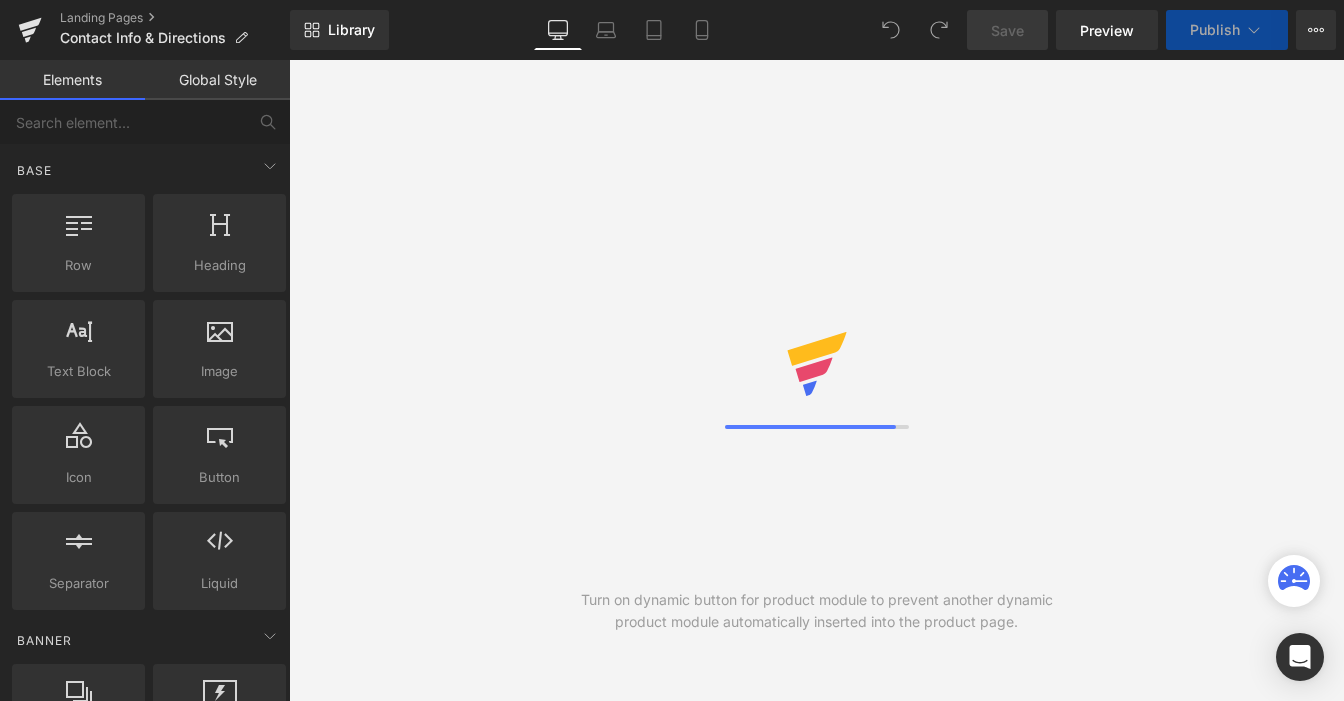 scroll, scrollTop: 0, scrollLeft: 0, axis: both 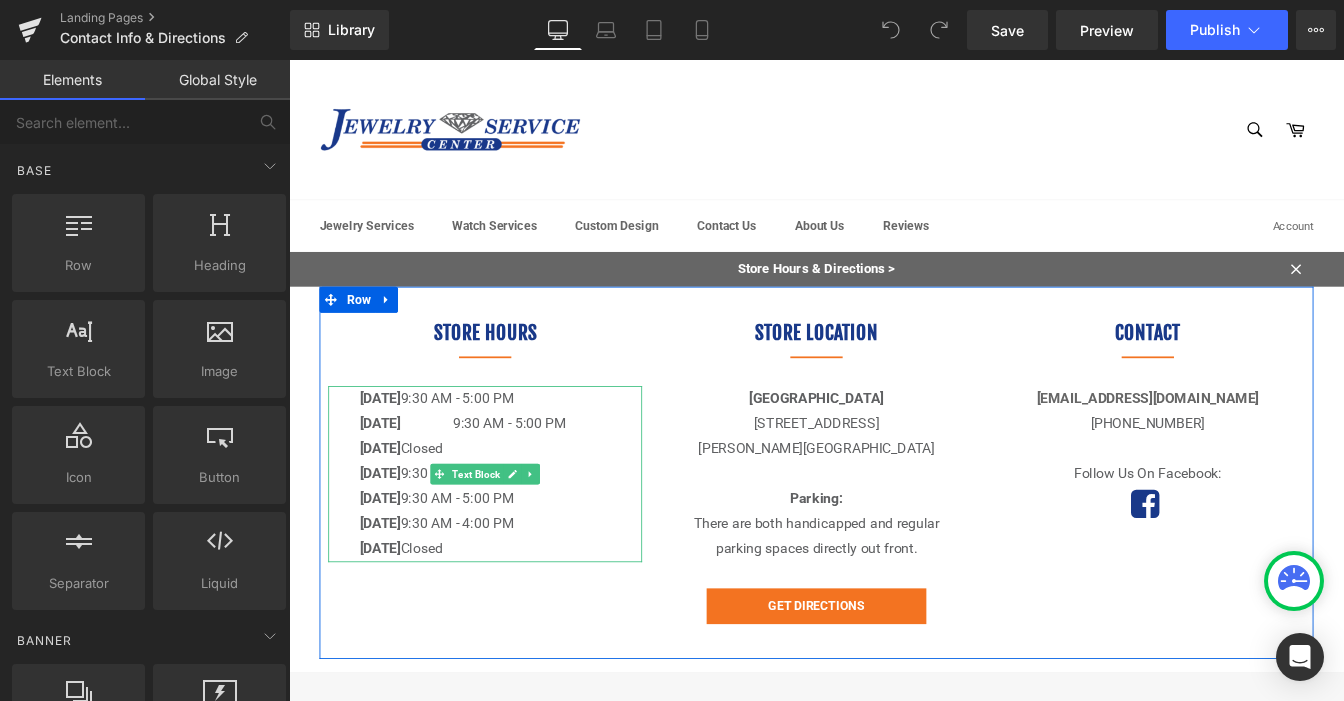 click on "[DATE]                   Closed" at bounding box center (514, 621) 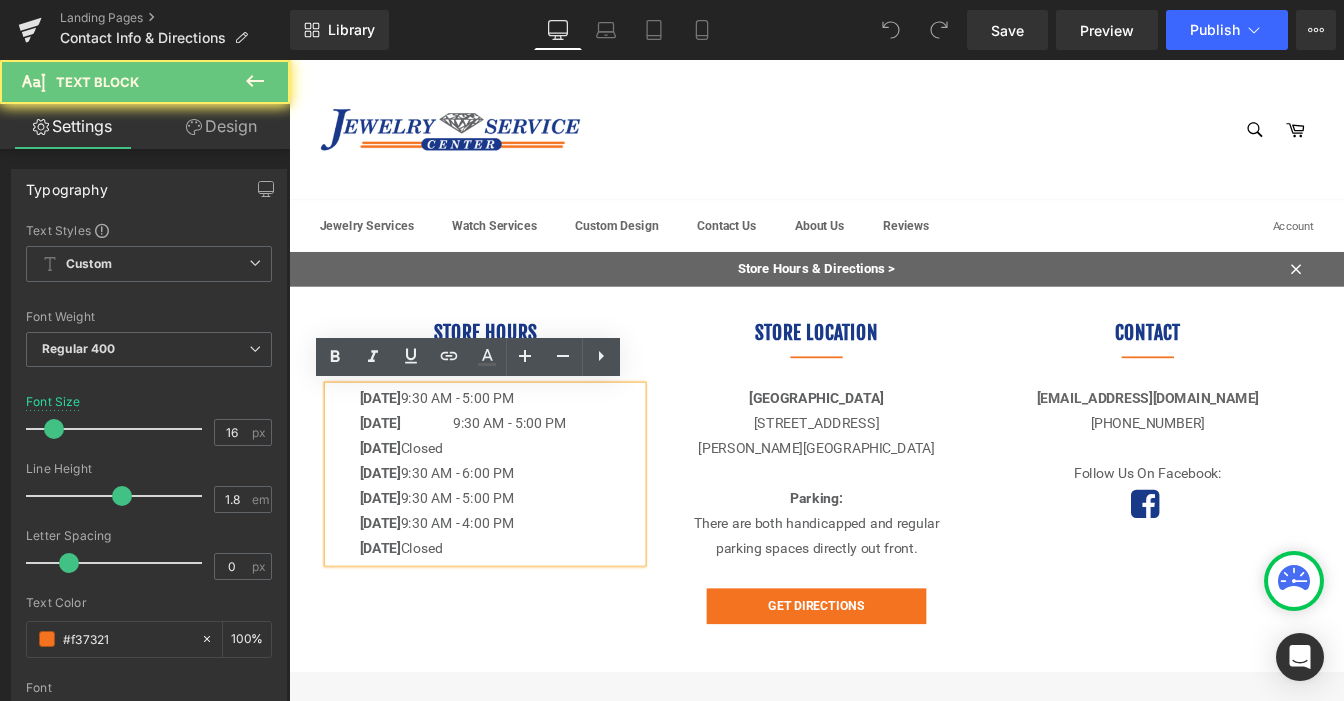 click on "[DATE]                   Closed" at bounding box center (514, 621) 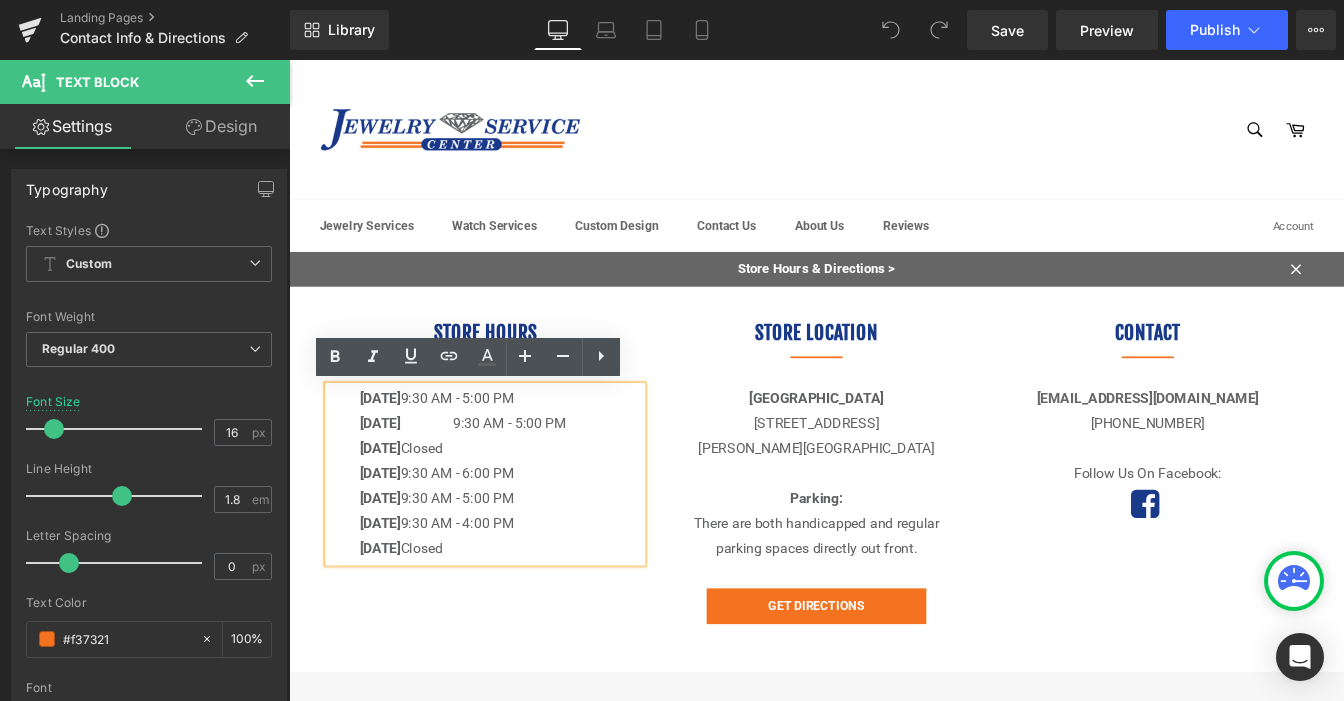 type 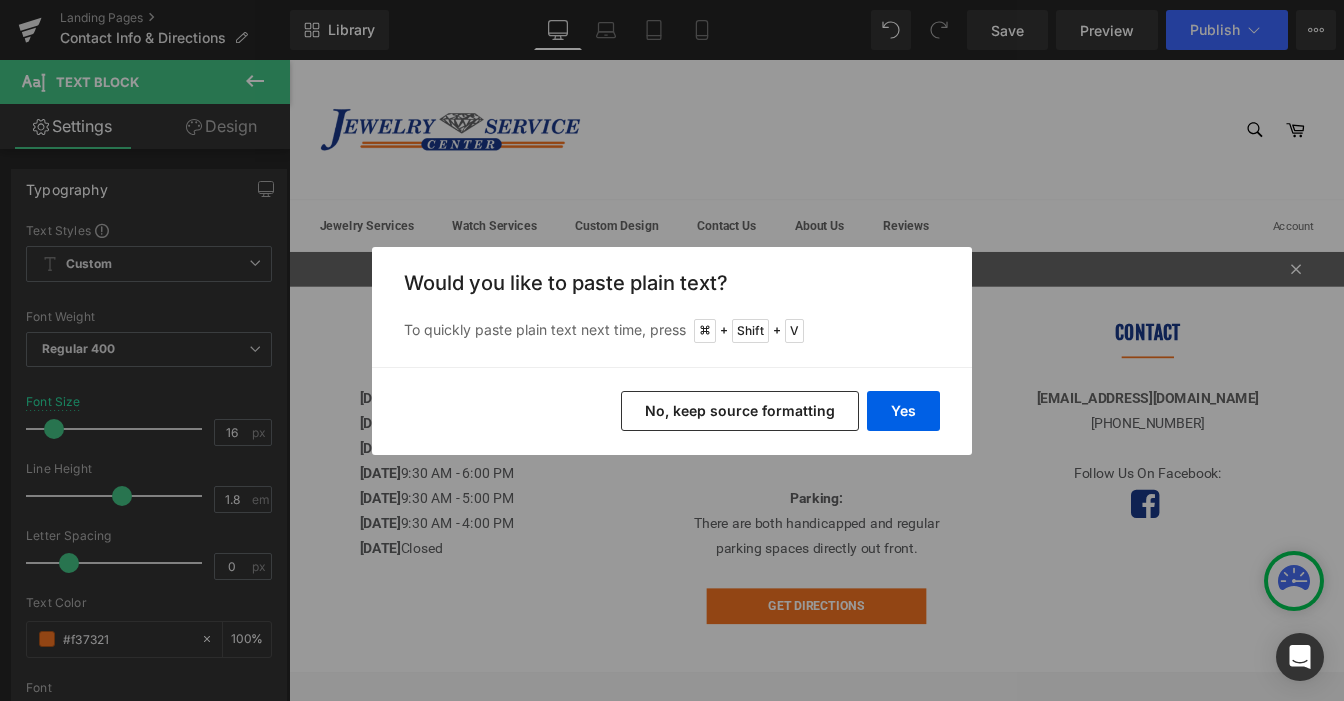 click on "No, keep source formatting" at bounding box center [740, 411] 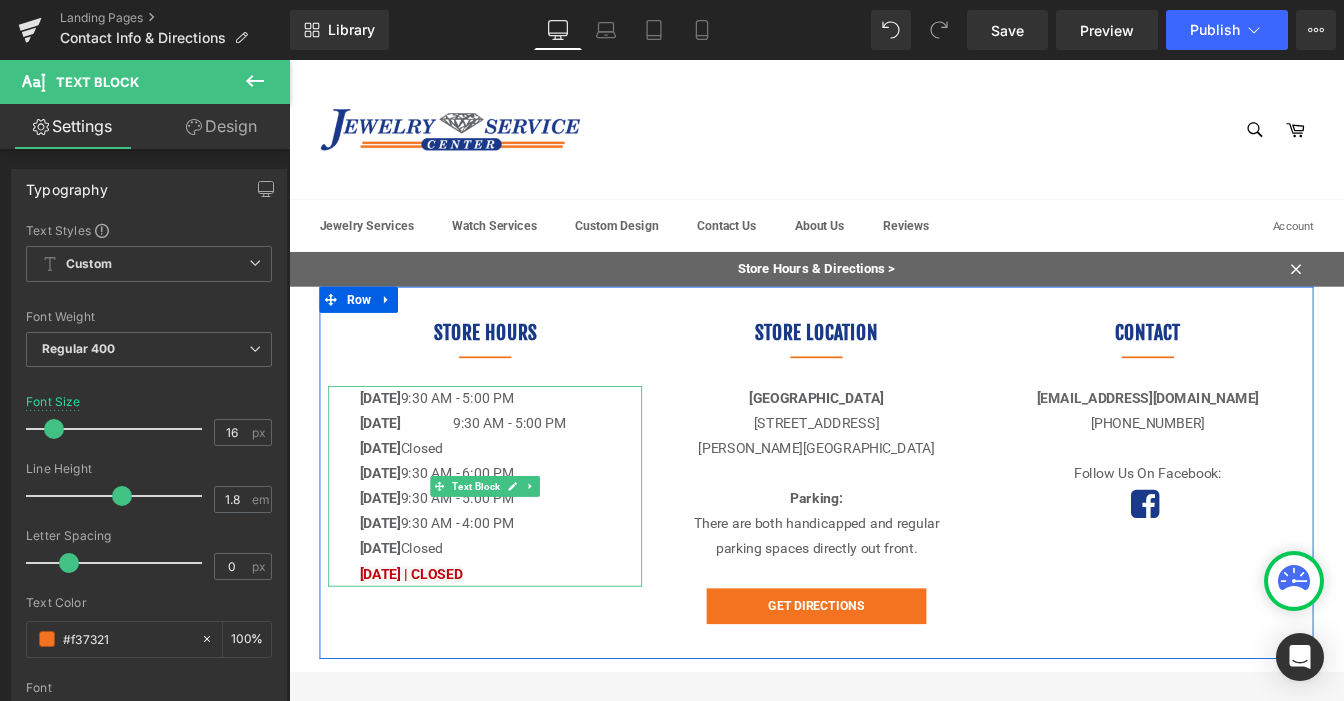 click on "[DATE] | CLOSED" at bounding box center [429, 649] 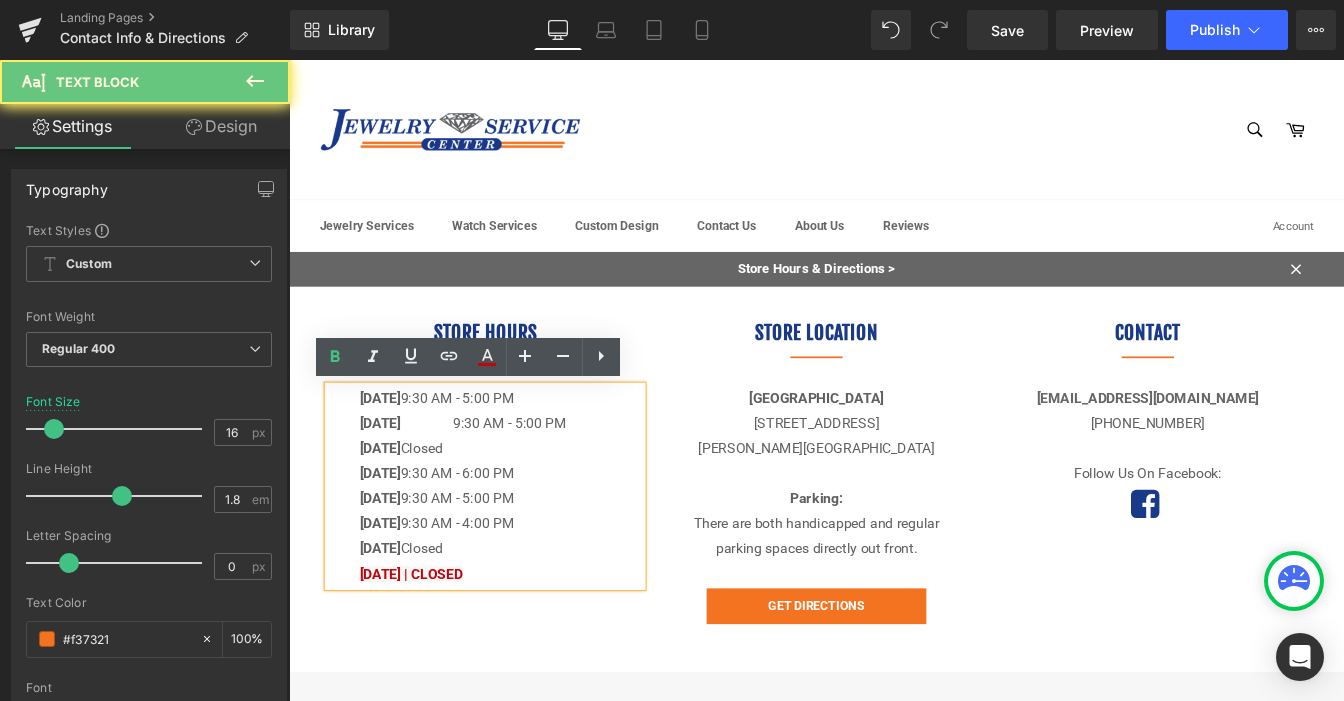 click on "[DATE] | CLOSED" at bounding box center (429, 649) 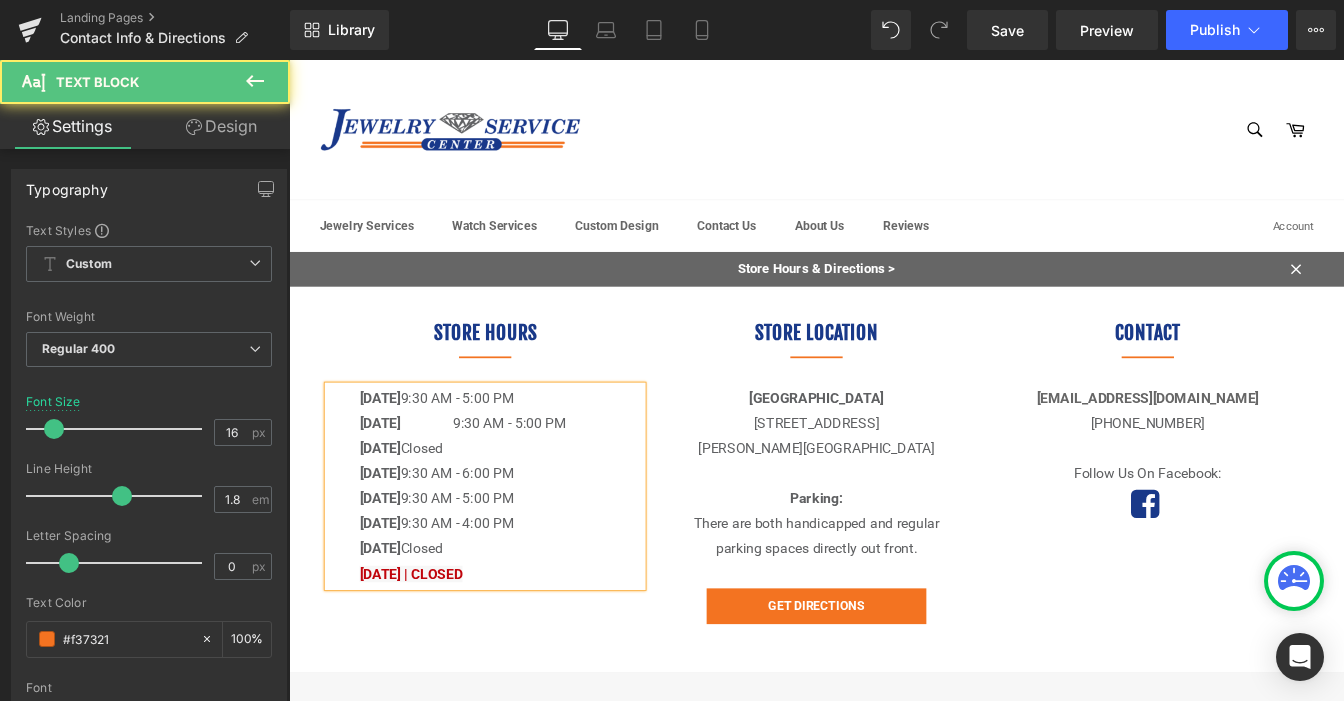 drag, startPoint x: 562, startPoint y: 652, endPoint x: 490, endPoint y: 652, distance: 72 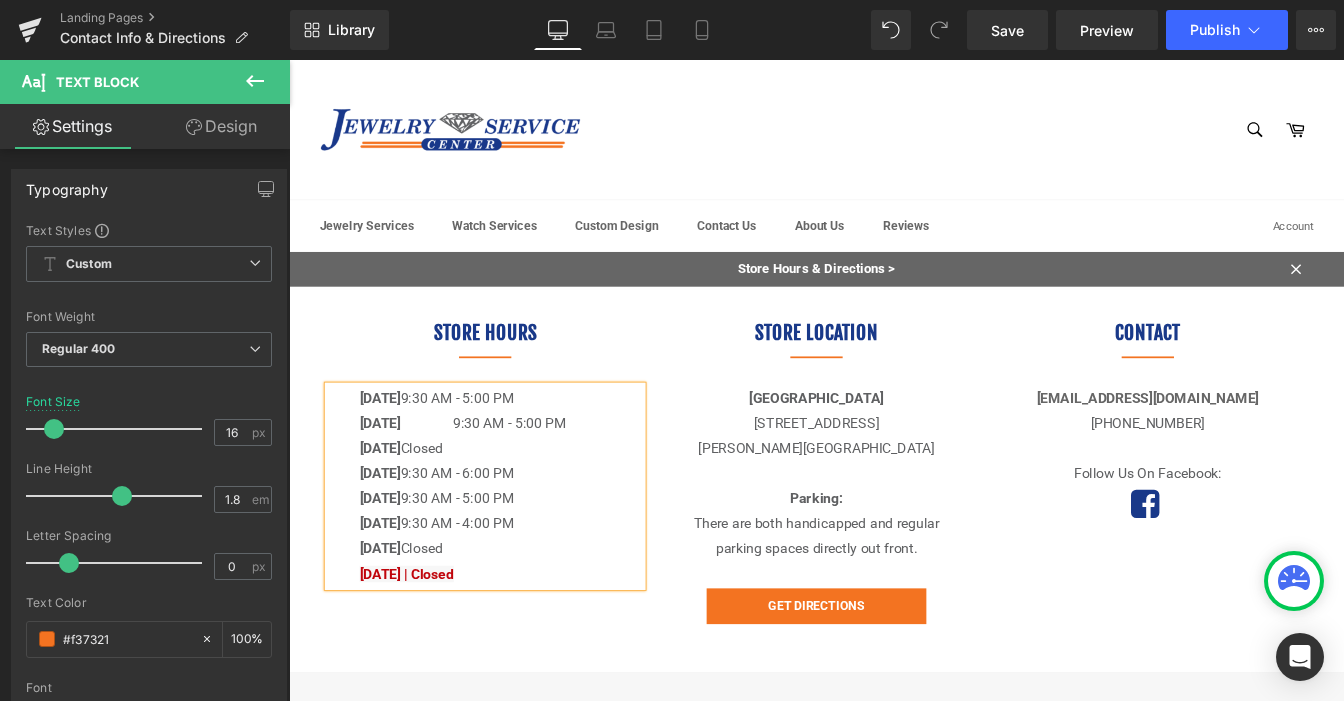 click on "[DATE] | Closed" at bounding box center (424, 649) 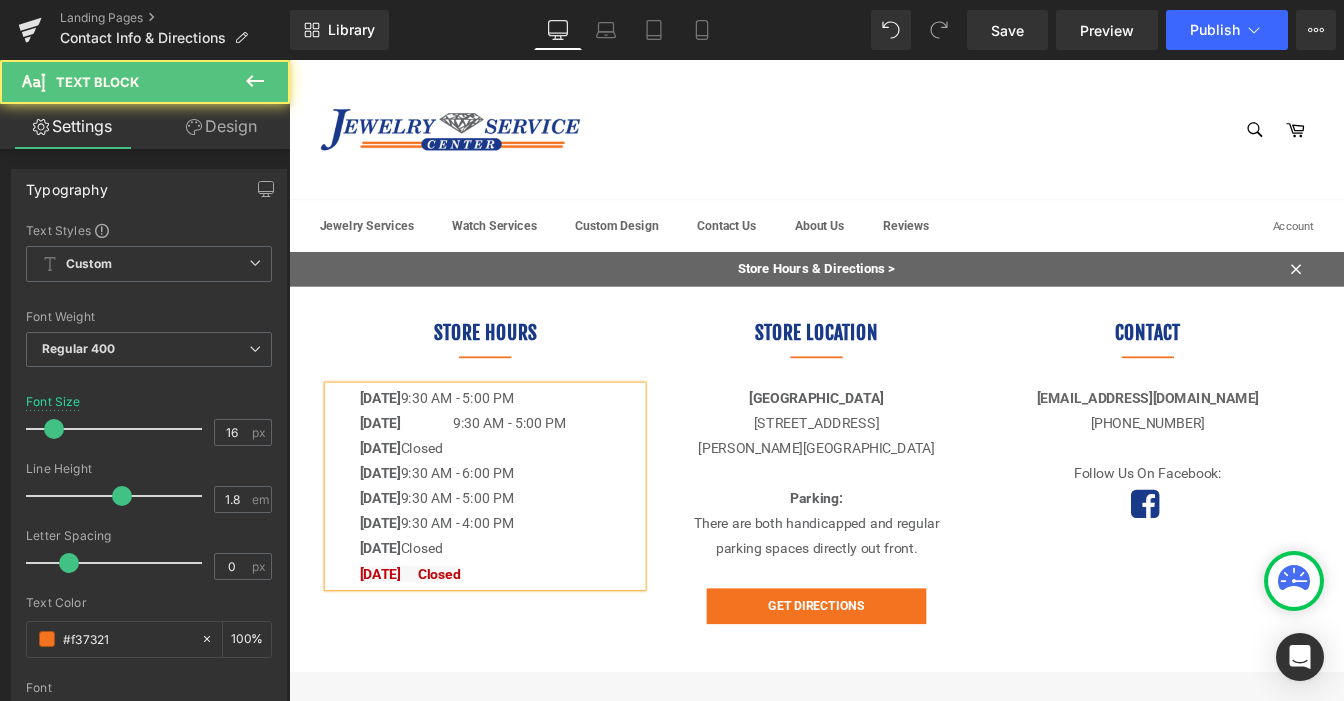 drag, startPoint x: 572, startPoint y: 650, endPoint x: 236, endPoint y: 641, distance: 336.1205 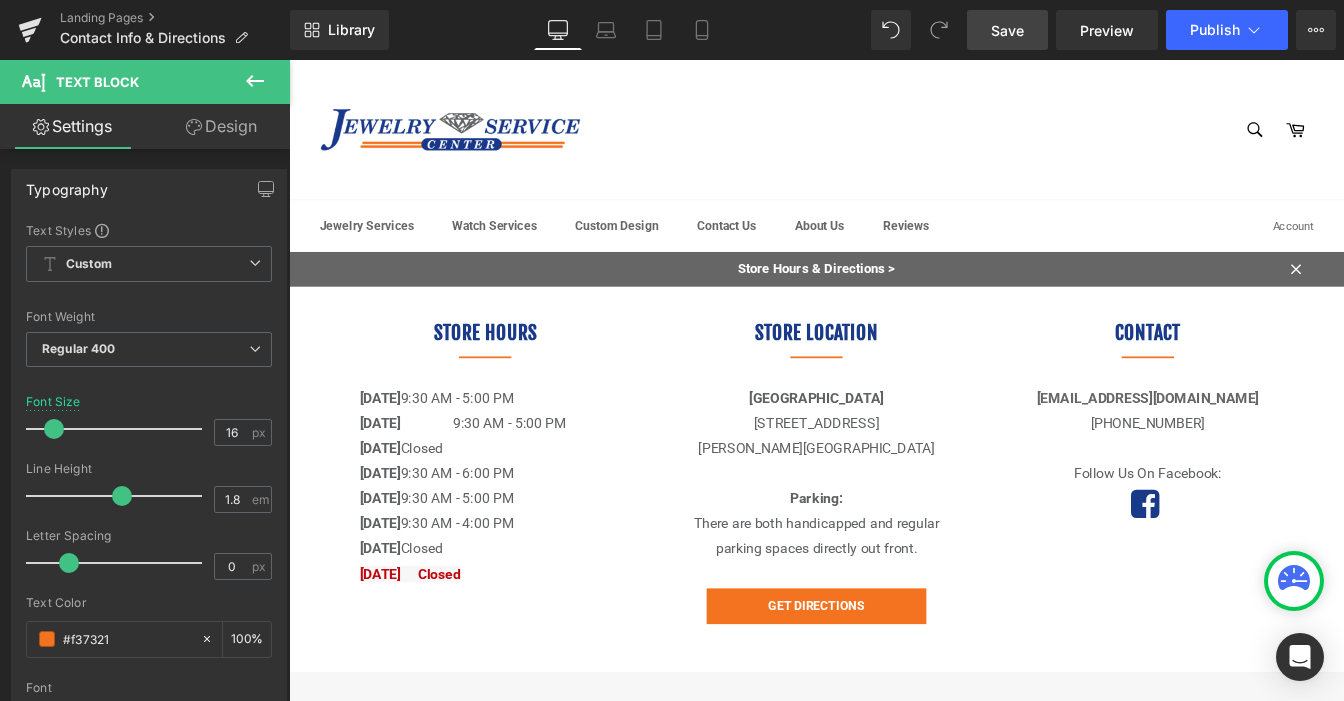 click on "Save" at bounding box center (1007, 30) 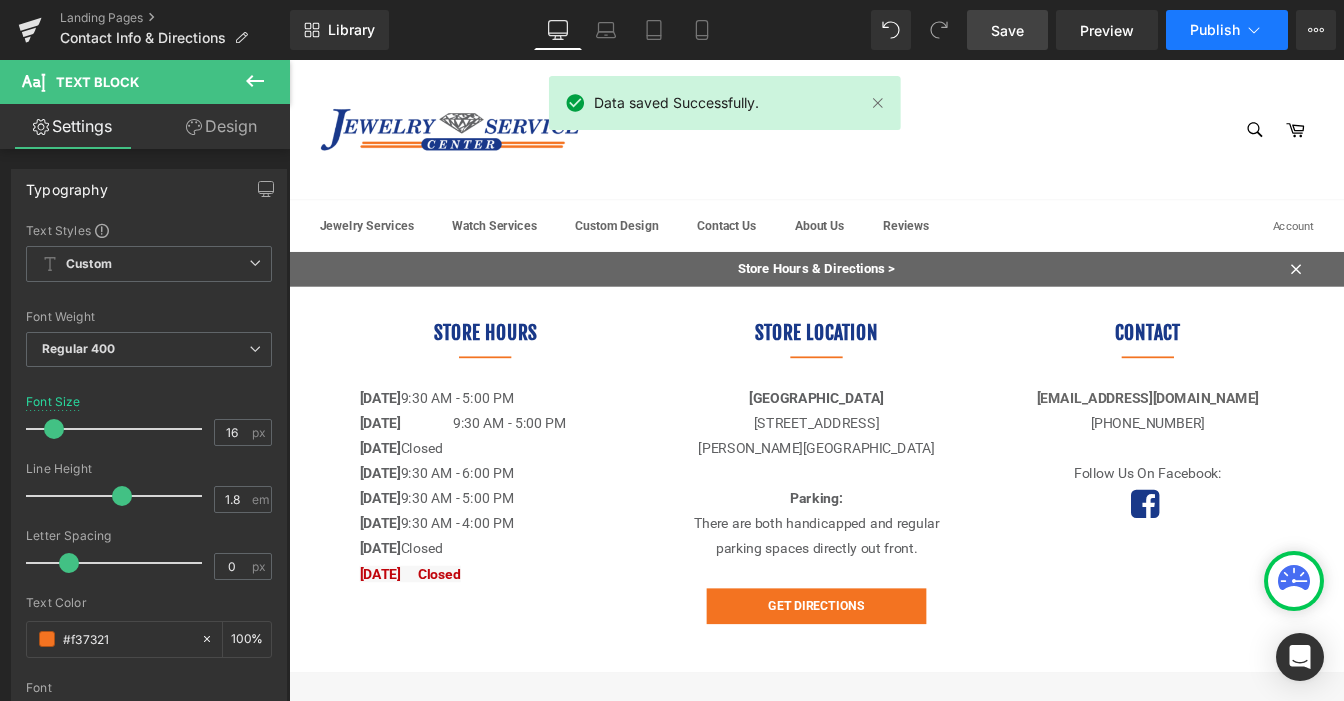click on "Publish" at bounding box center [1215, 30] 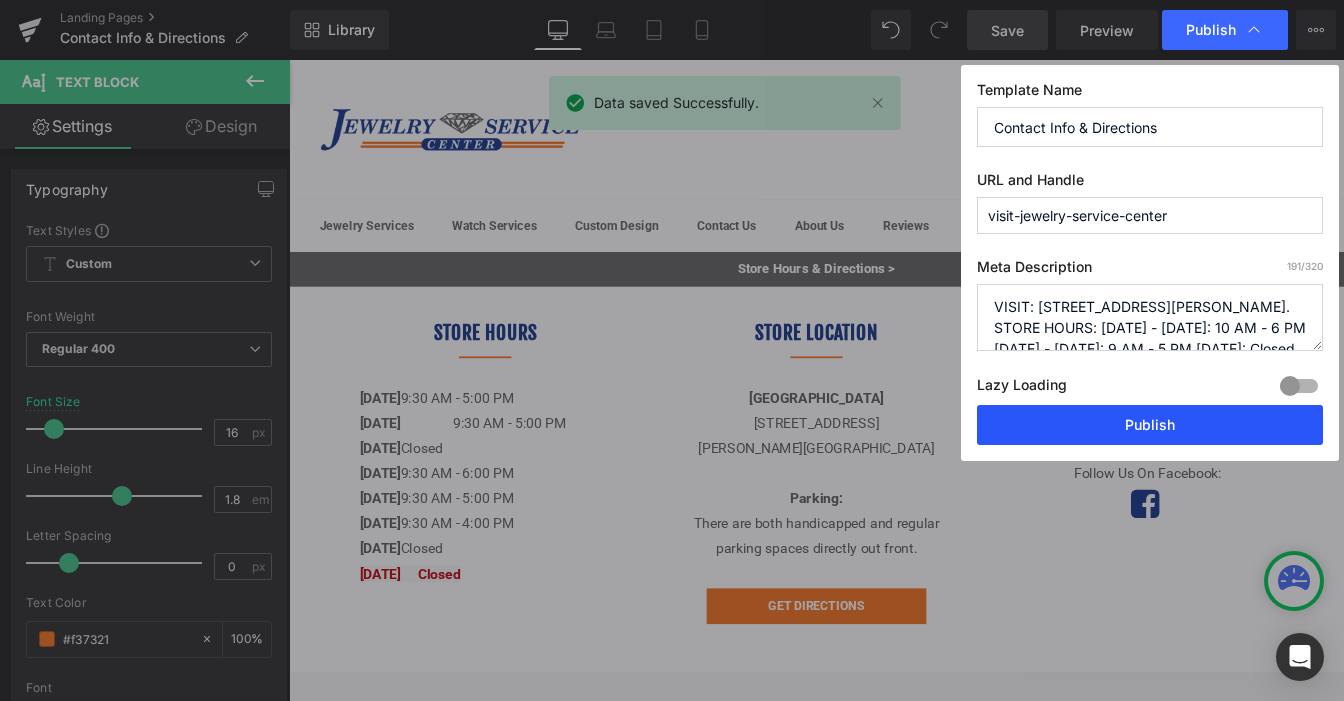 click on "Publish" at bounding box center [1150, 425] 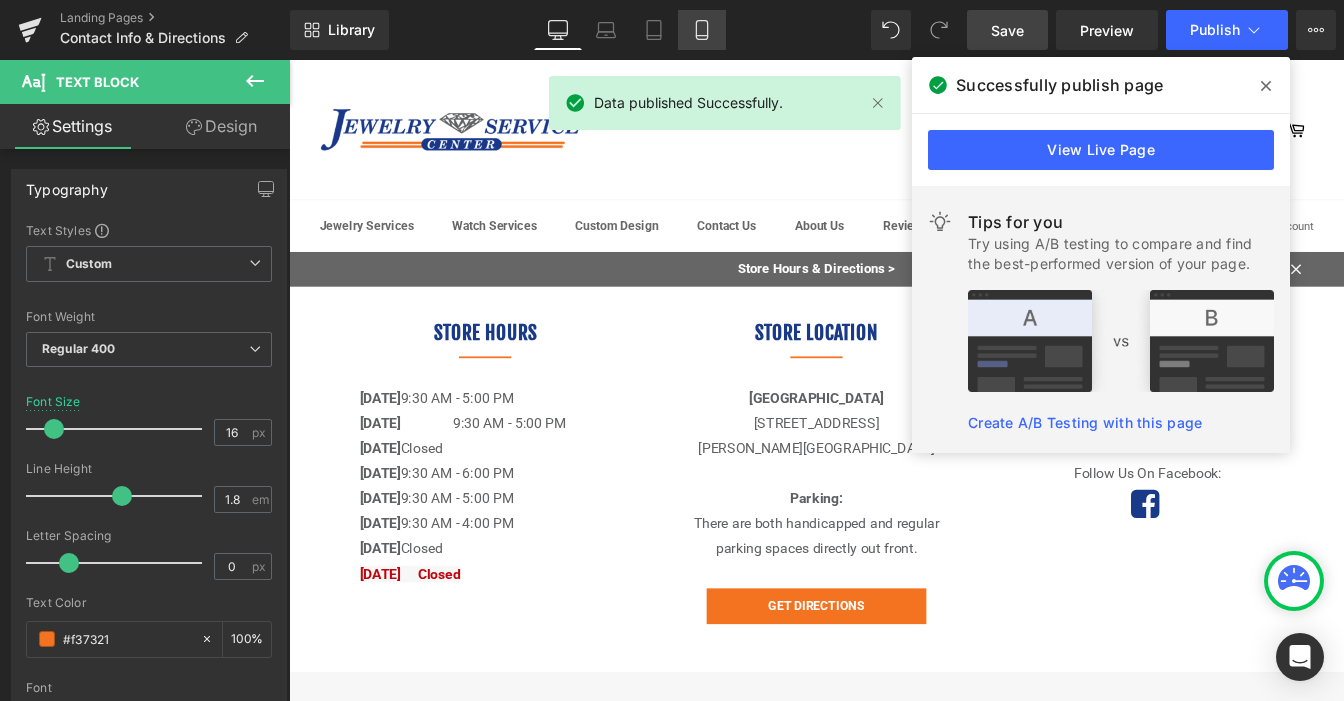 click on "Mobile" at bounding box center [702, 30] 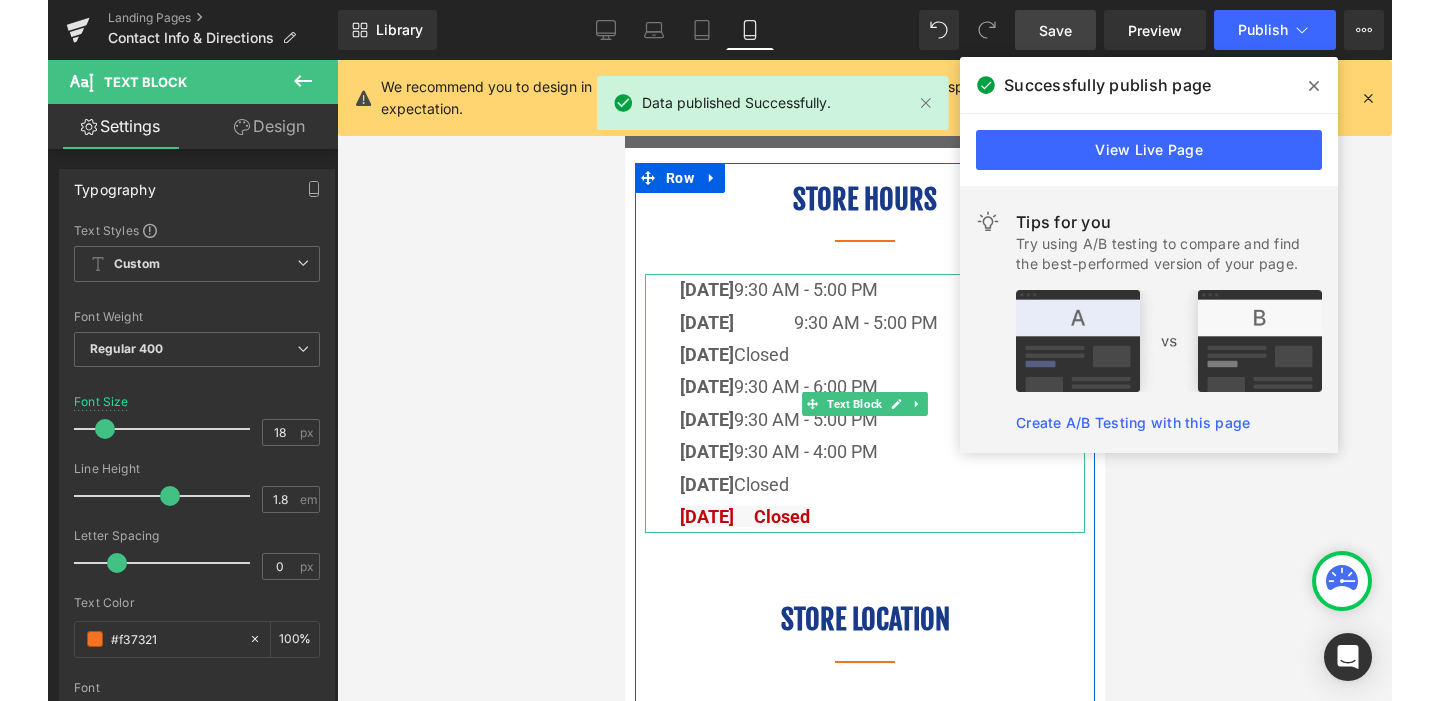 scroll, scrollTop: 68, scrollLeft: 0, axis: vertical 